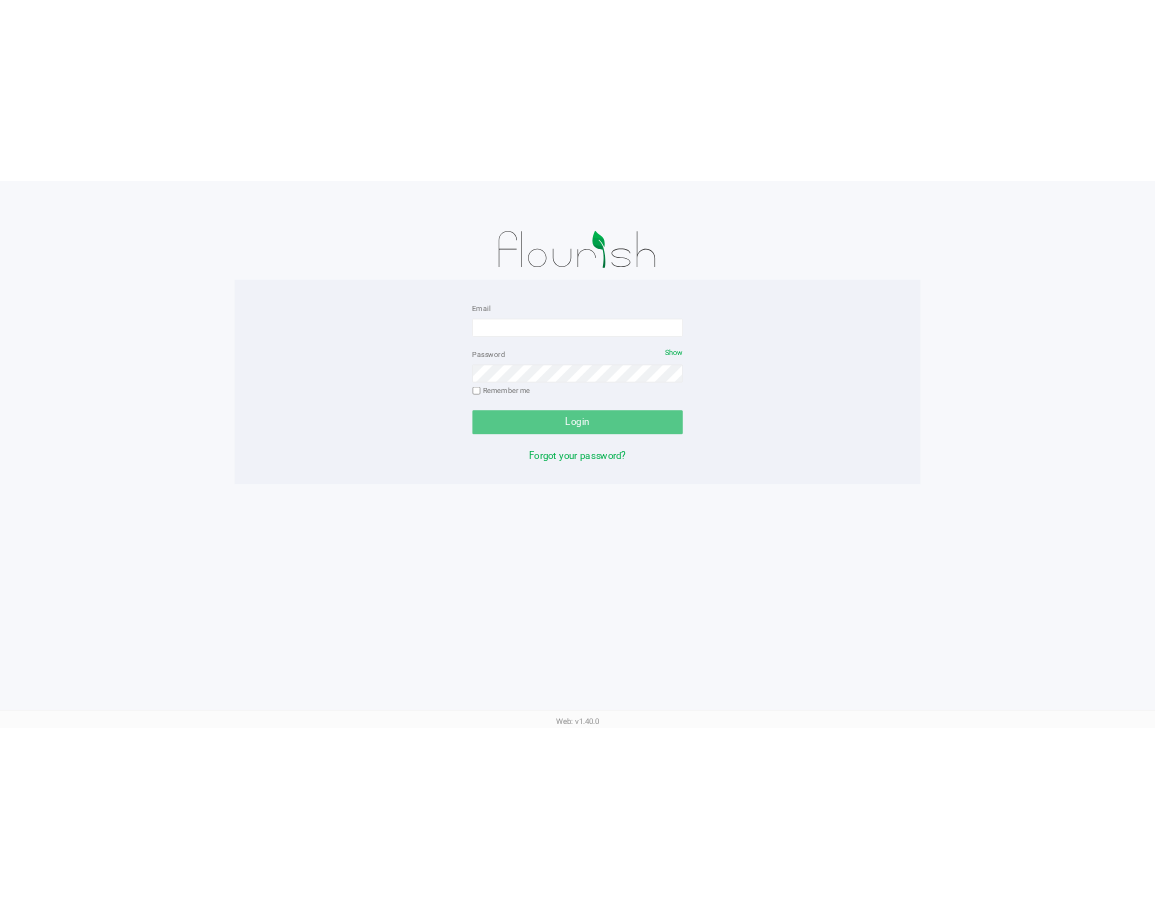 scroll, scrollTop: 0, scrollLeft: 0, axis: both 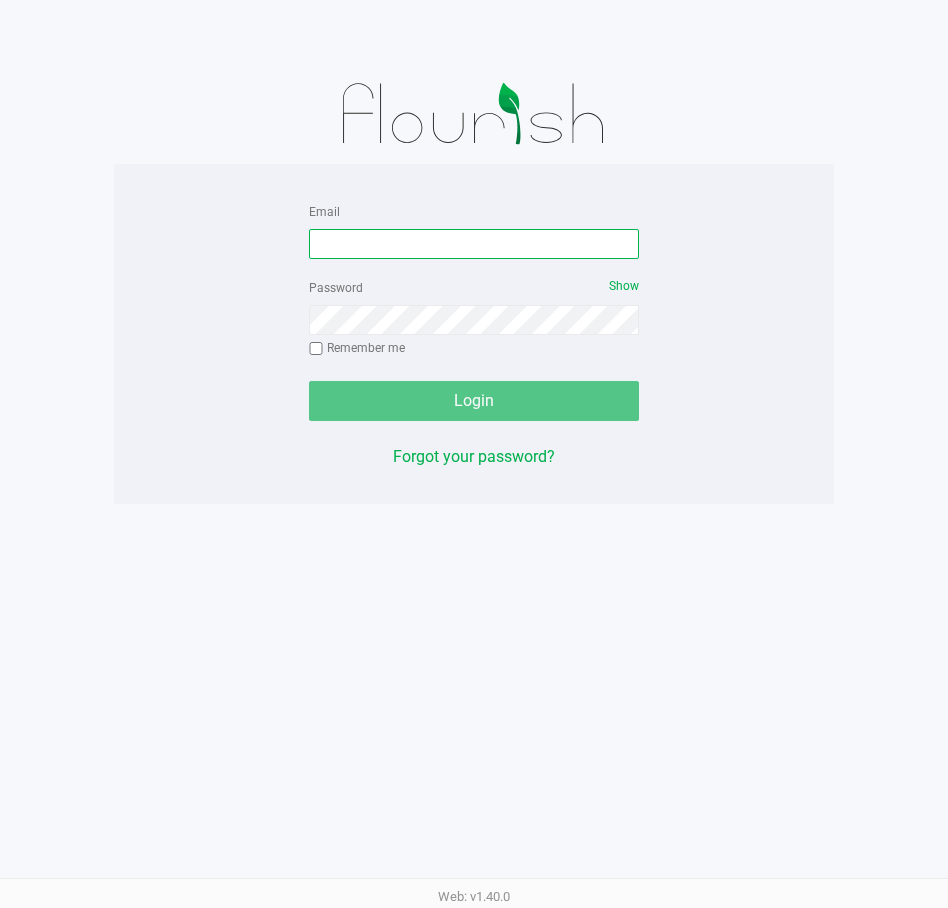 drag, startPoint x: 0, startPoint y: 0, endPoint x: 369, endPoint y: 236, distance: 438.01483 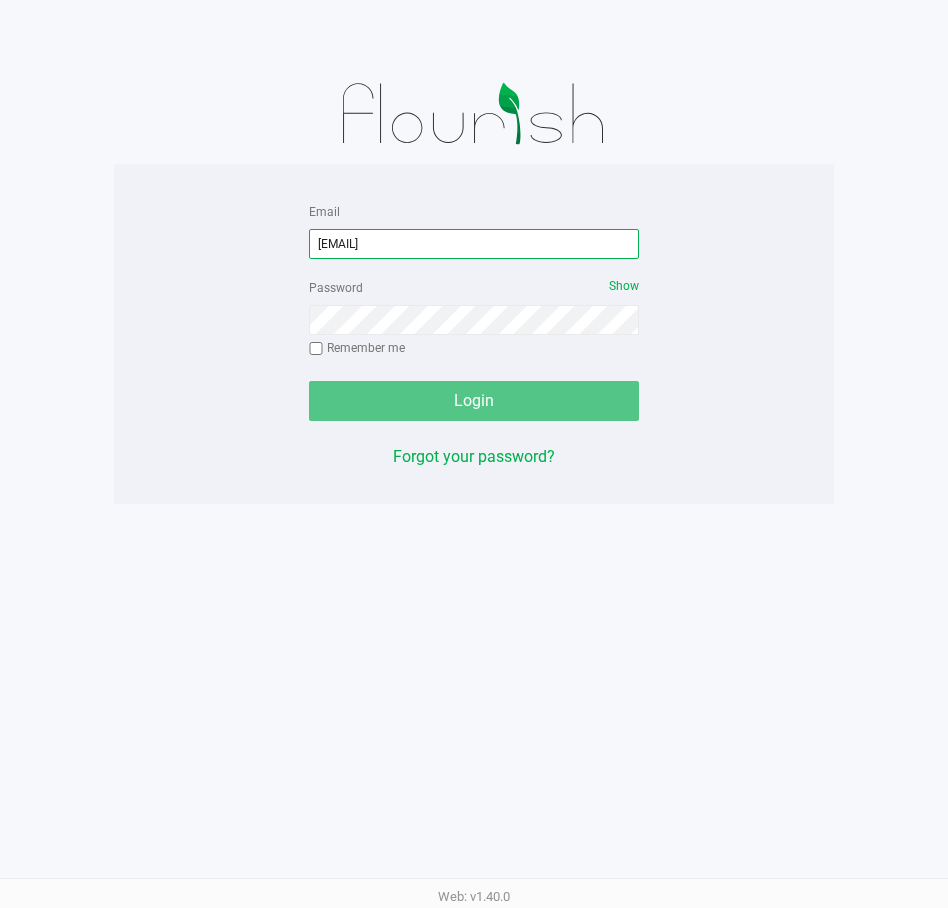 type on "[EMAIL]" 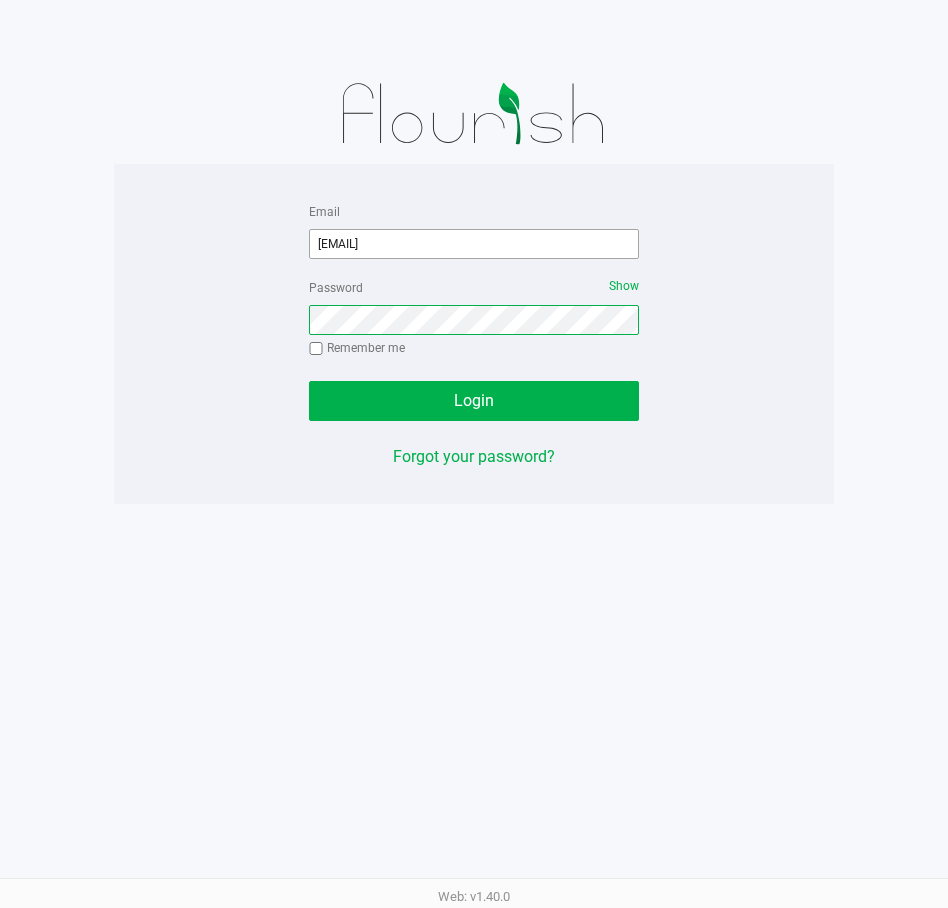 click on "Login" 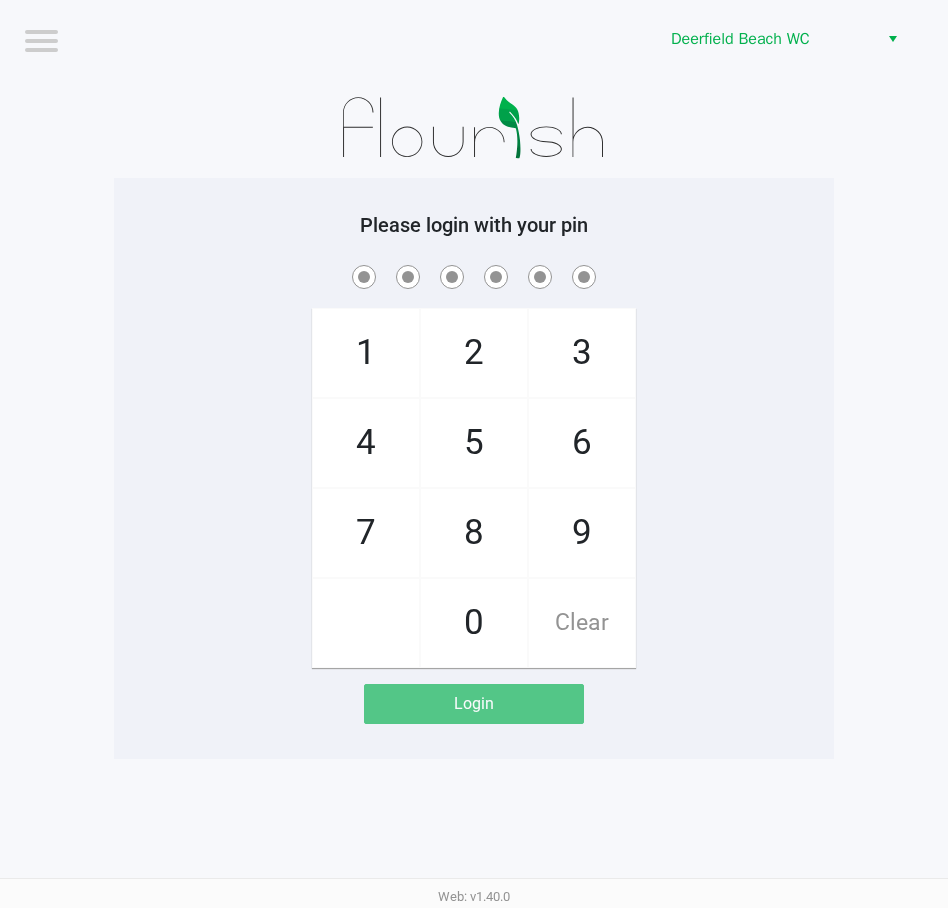 click on "Deerfield Beach WC" 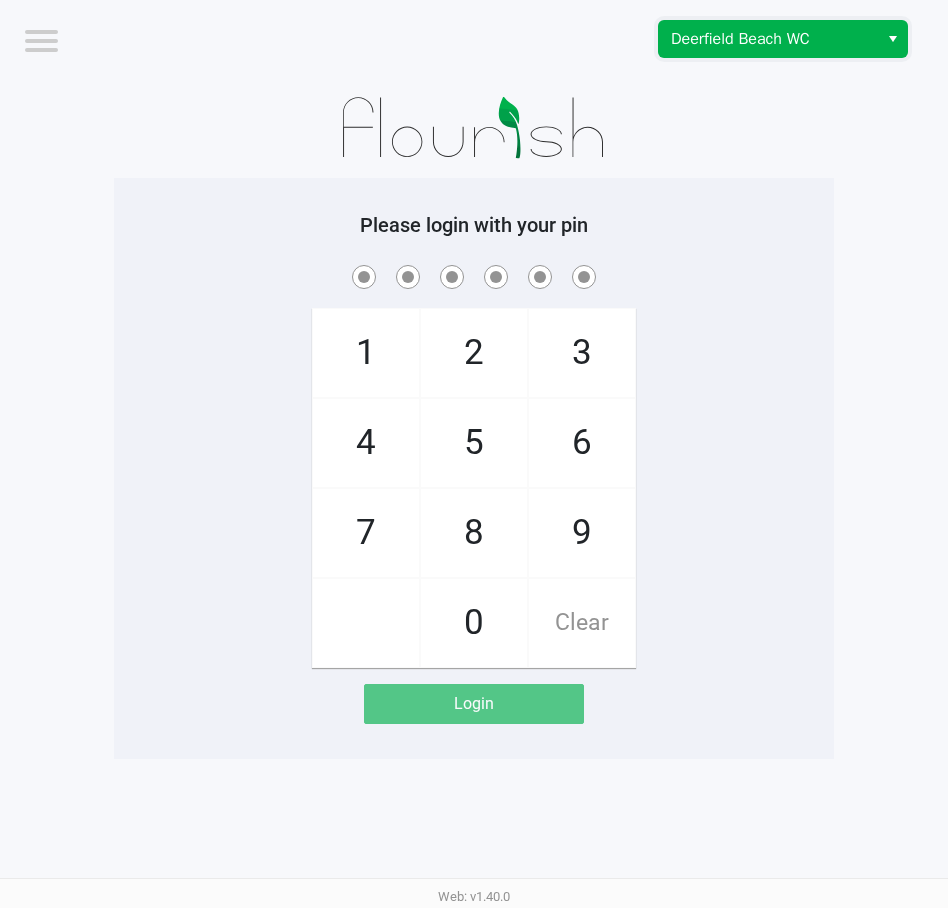 click on "Deerfield Beach WC" at bounding box center [768, 39] 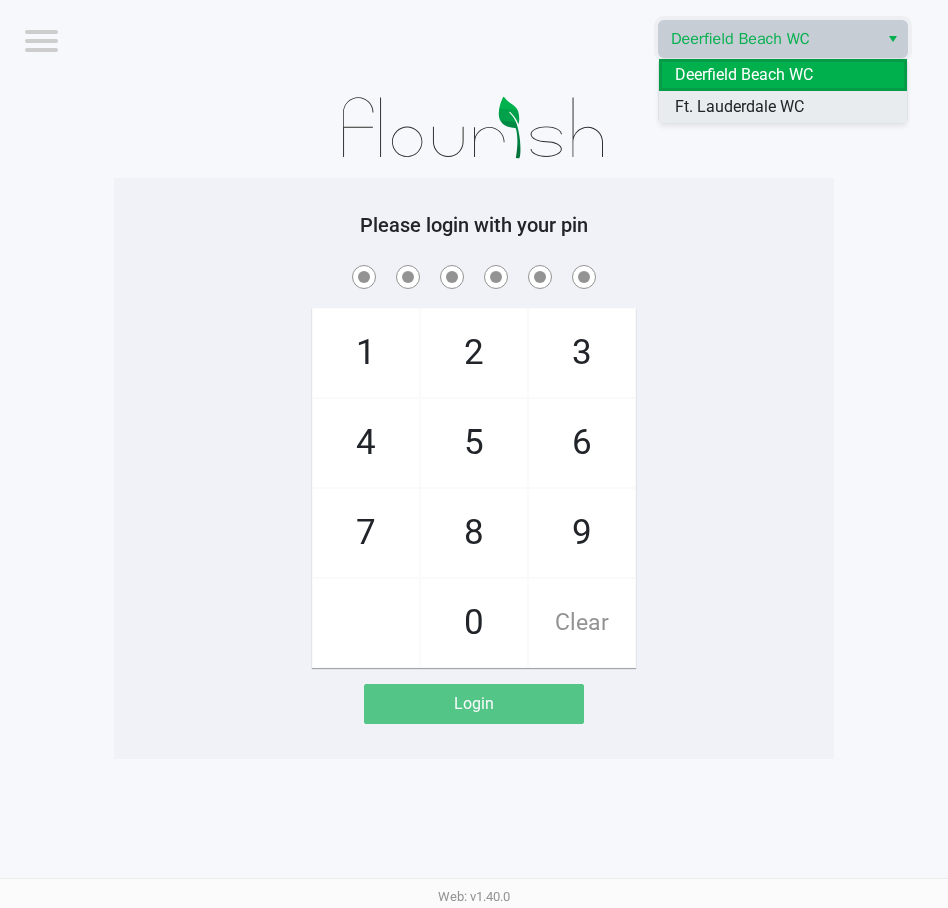 click on "Ft. Lauderdale WC" at bounding box center (739, 107) 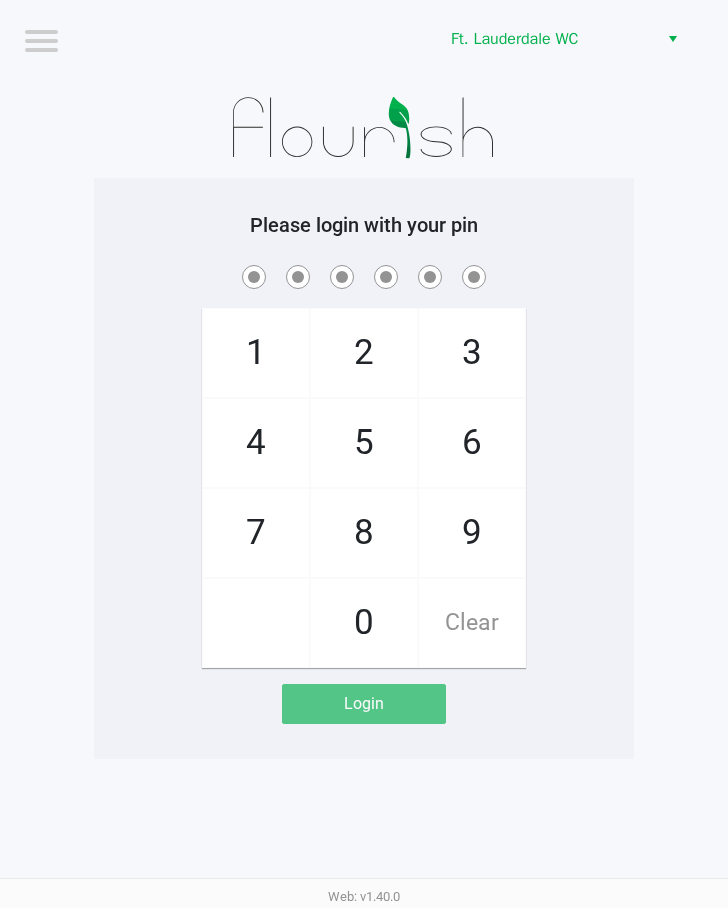 click on "1   4   7       2   5   8   0   3   6   9   Clear" 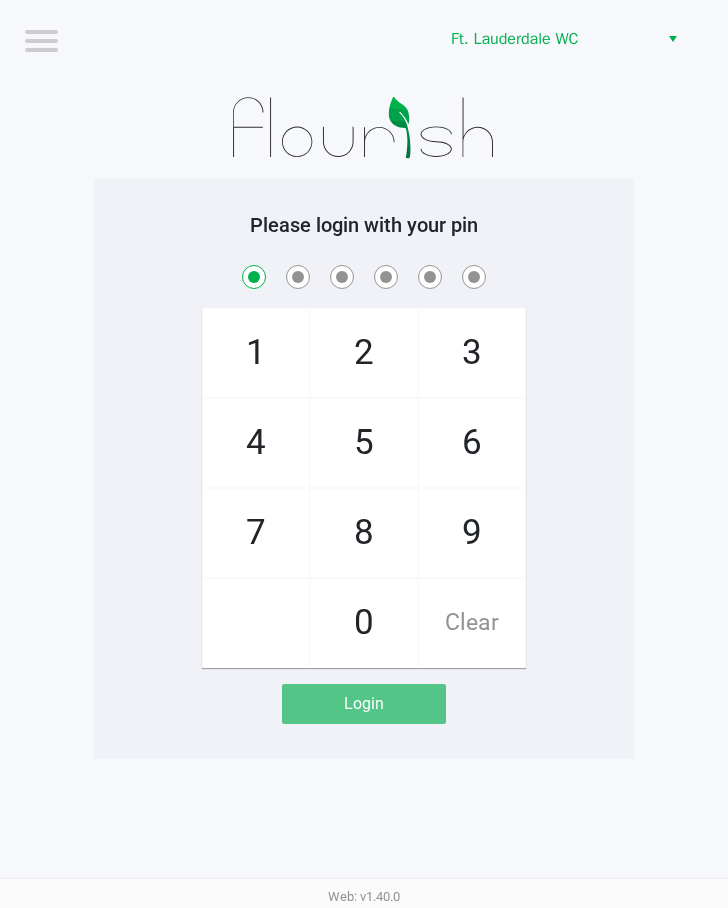 checkbox on "true" 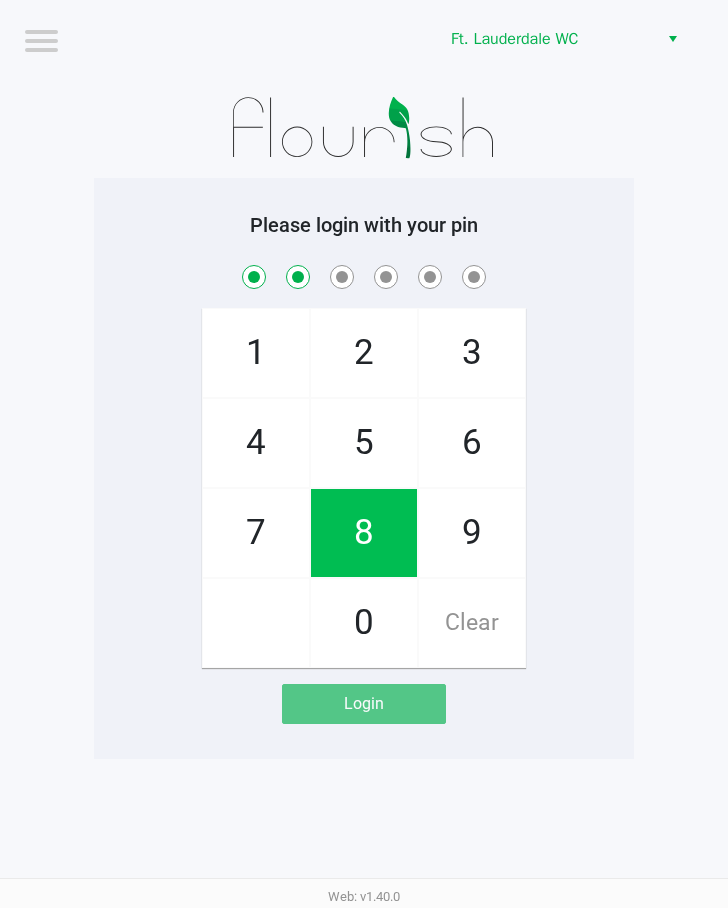 checkbox on "true" 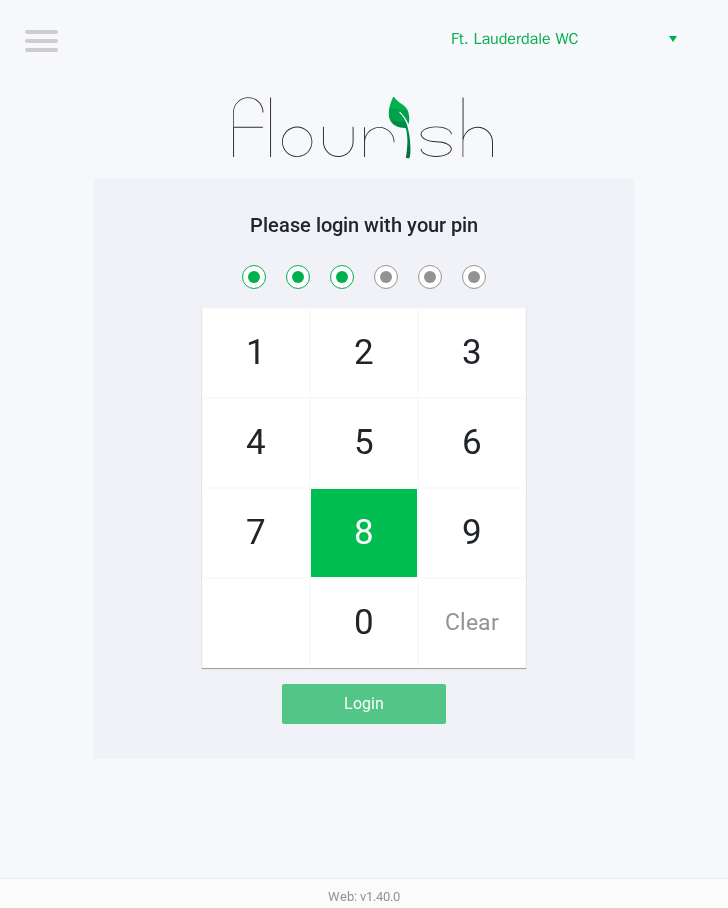 checkbox on "true" 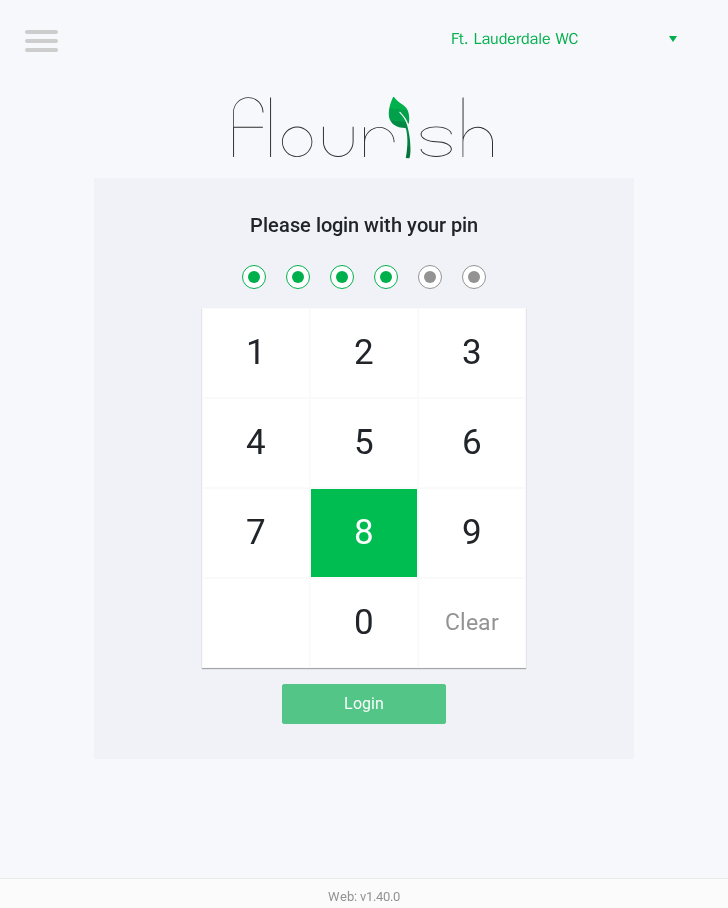 checkbox on "true" 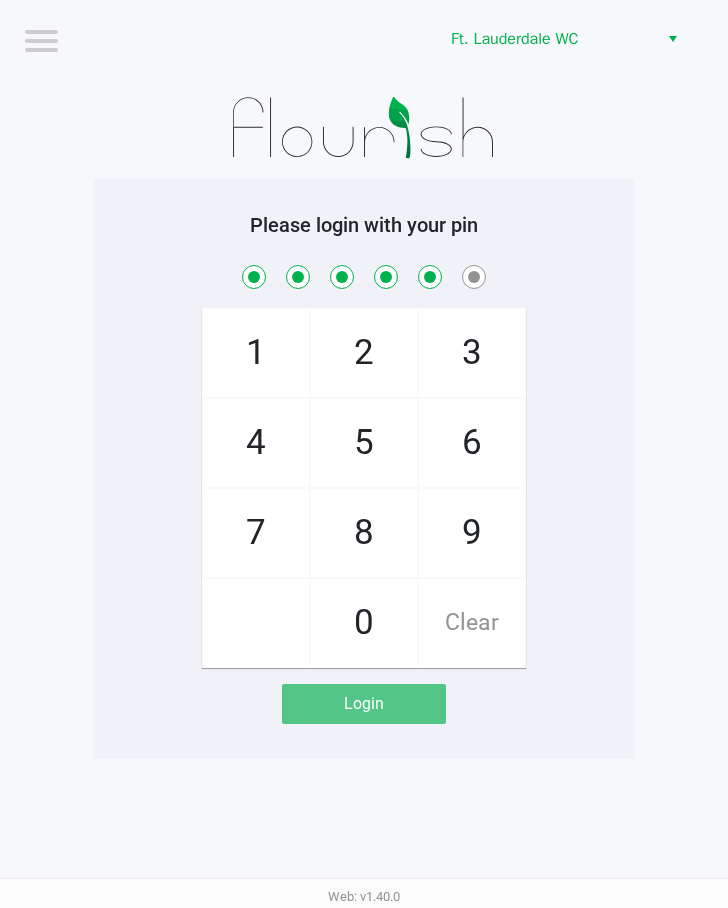 checkbox on "true" 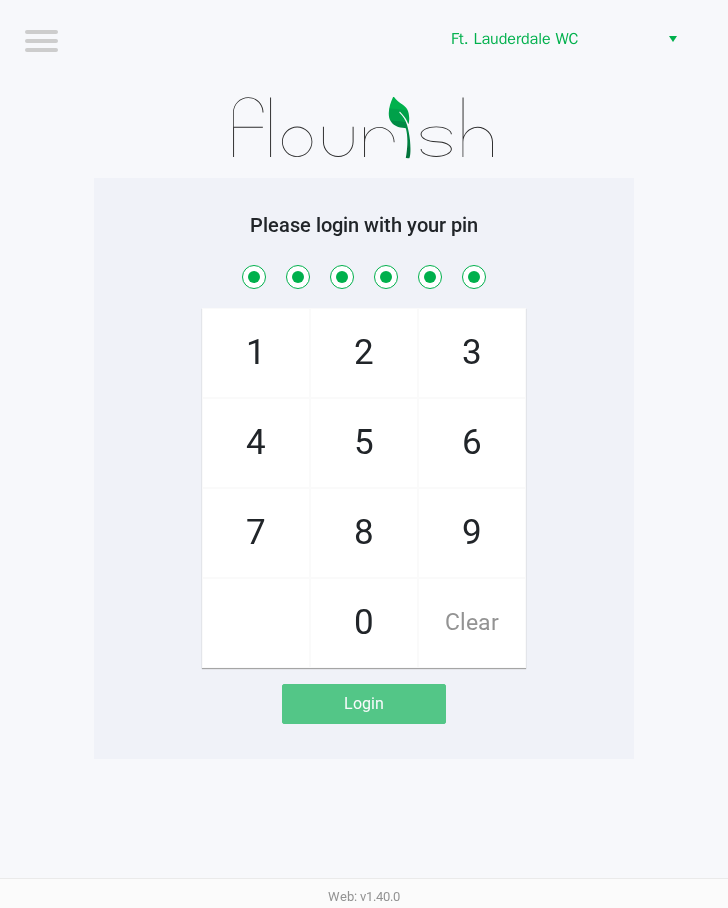 checkbox on "true" 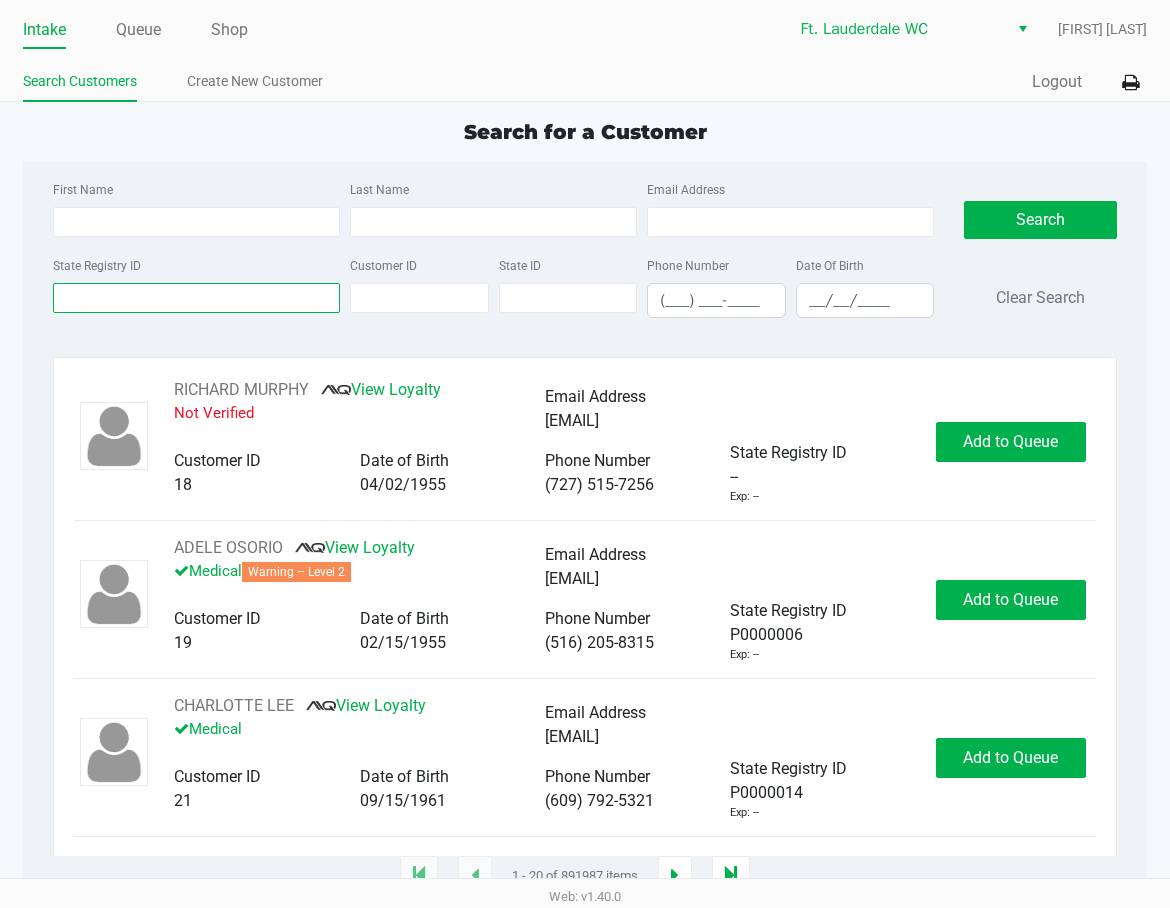 click on "State Registry ID" at bounding box center [196, 298] 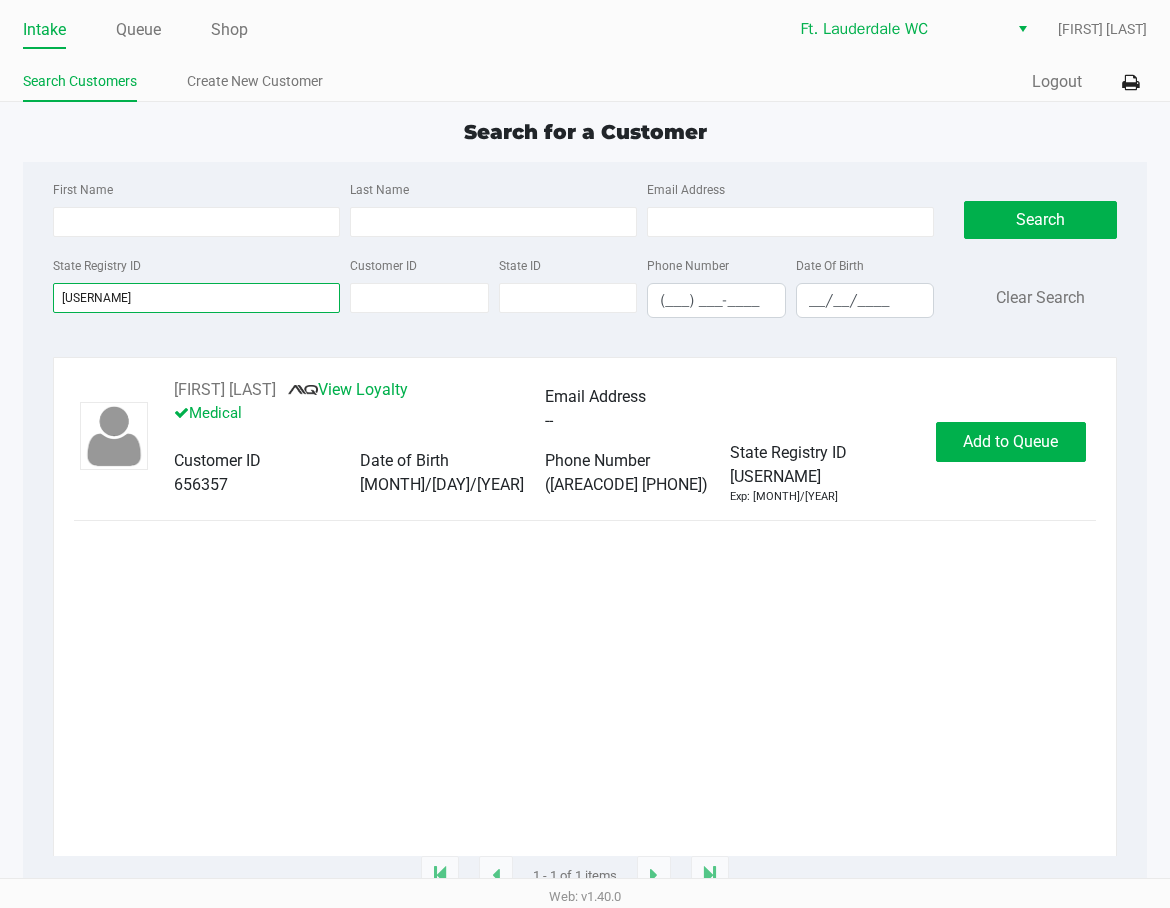 type on "p0tk2217" 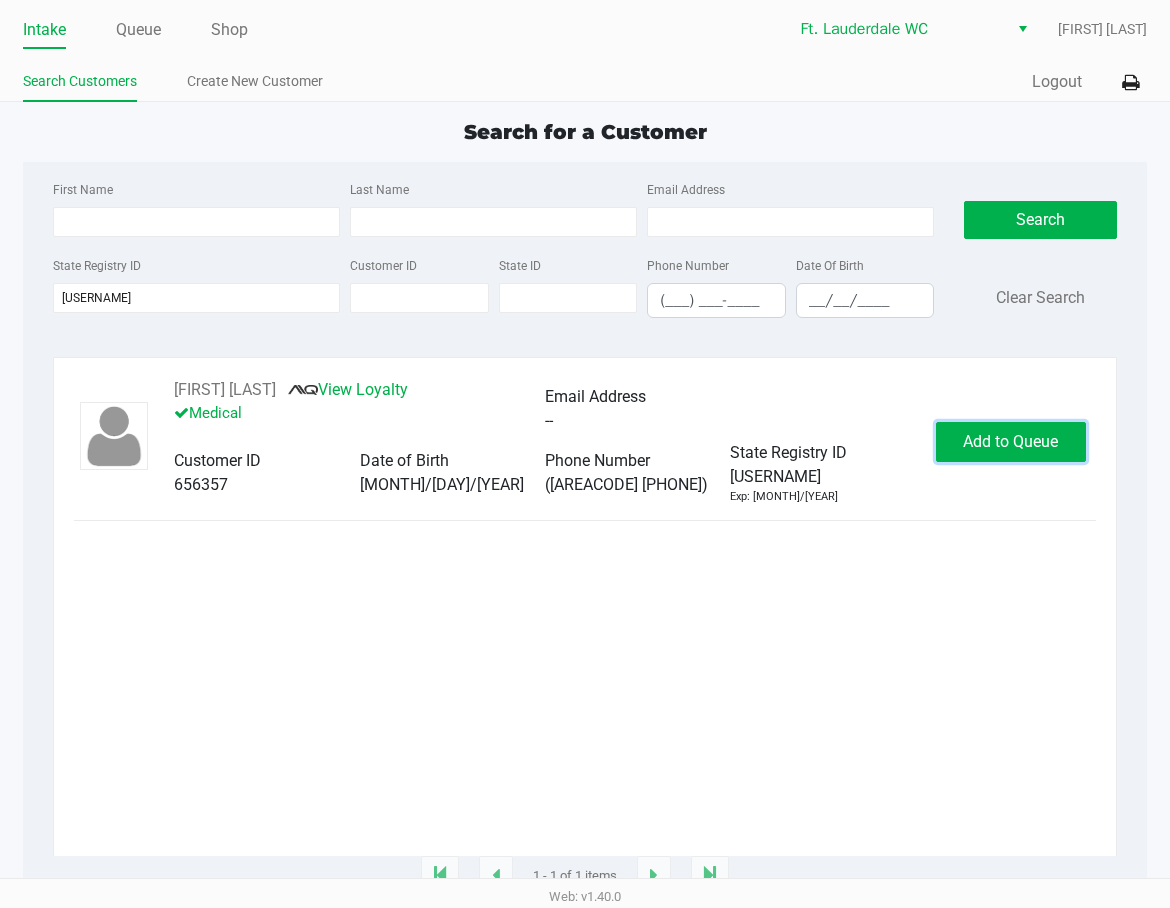 click on "Add to Queue" 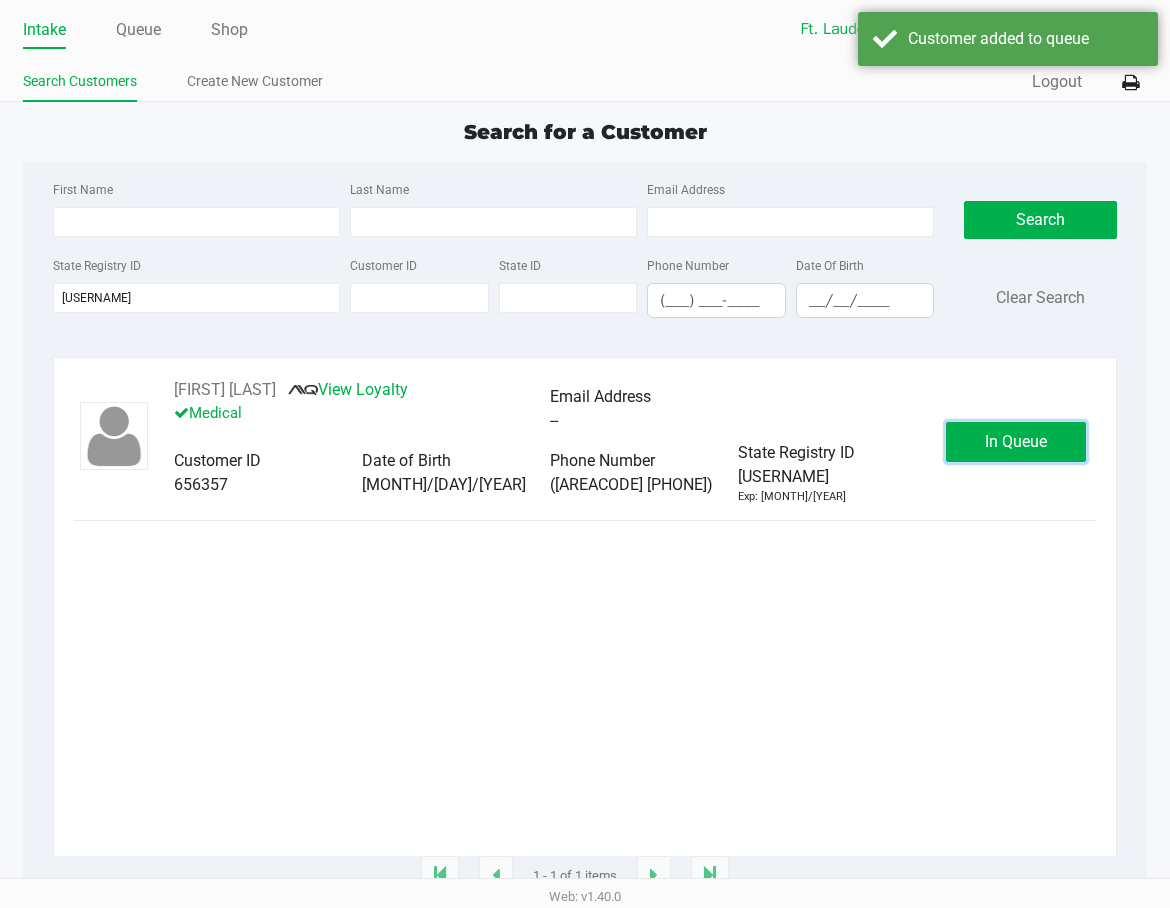click on "In Queue" 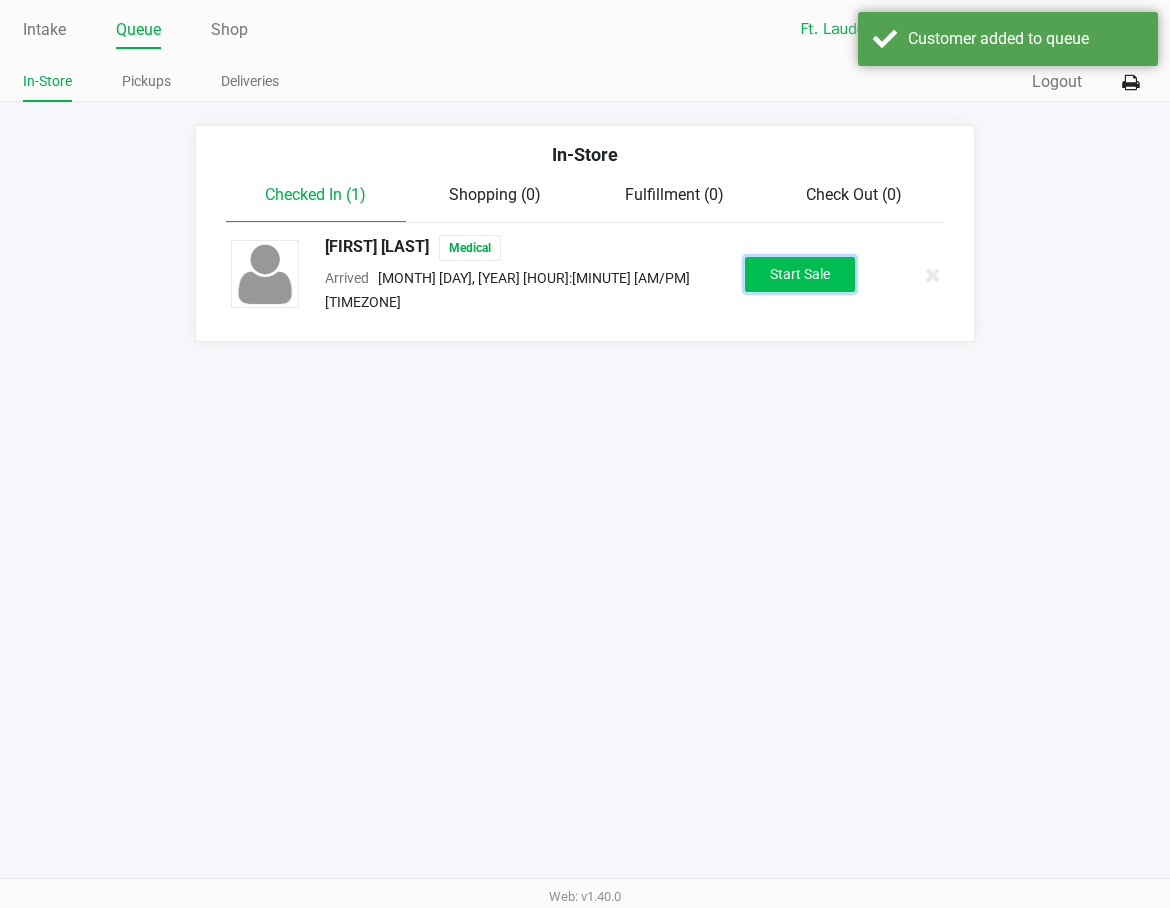 click on "Start Sale" 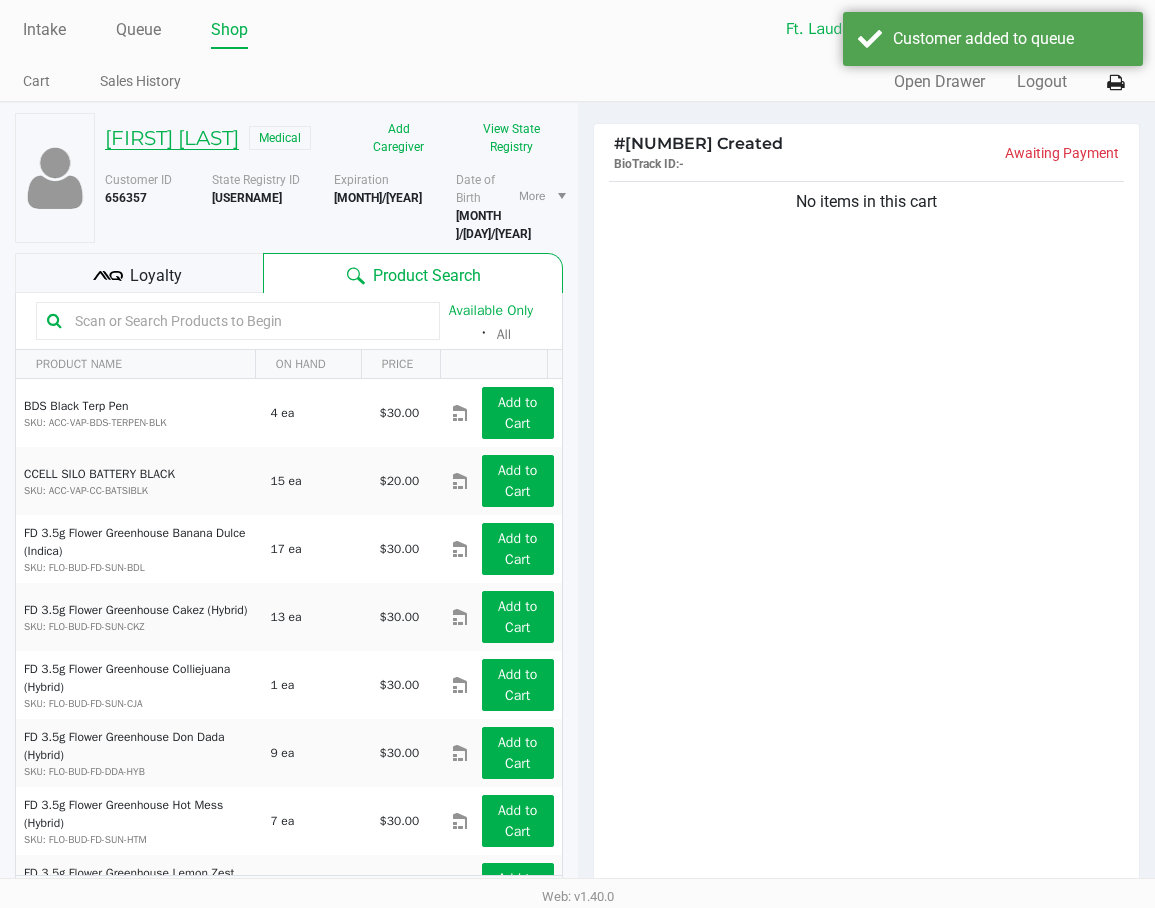 click on "Joseph Barra" 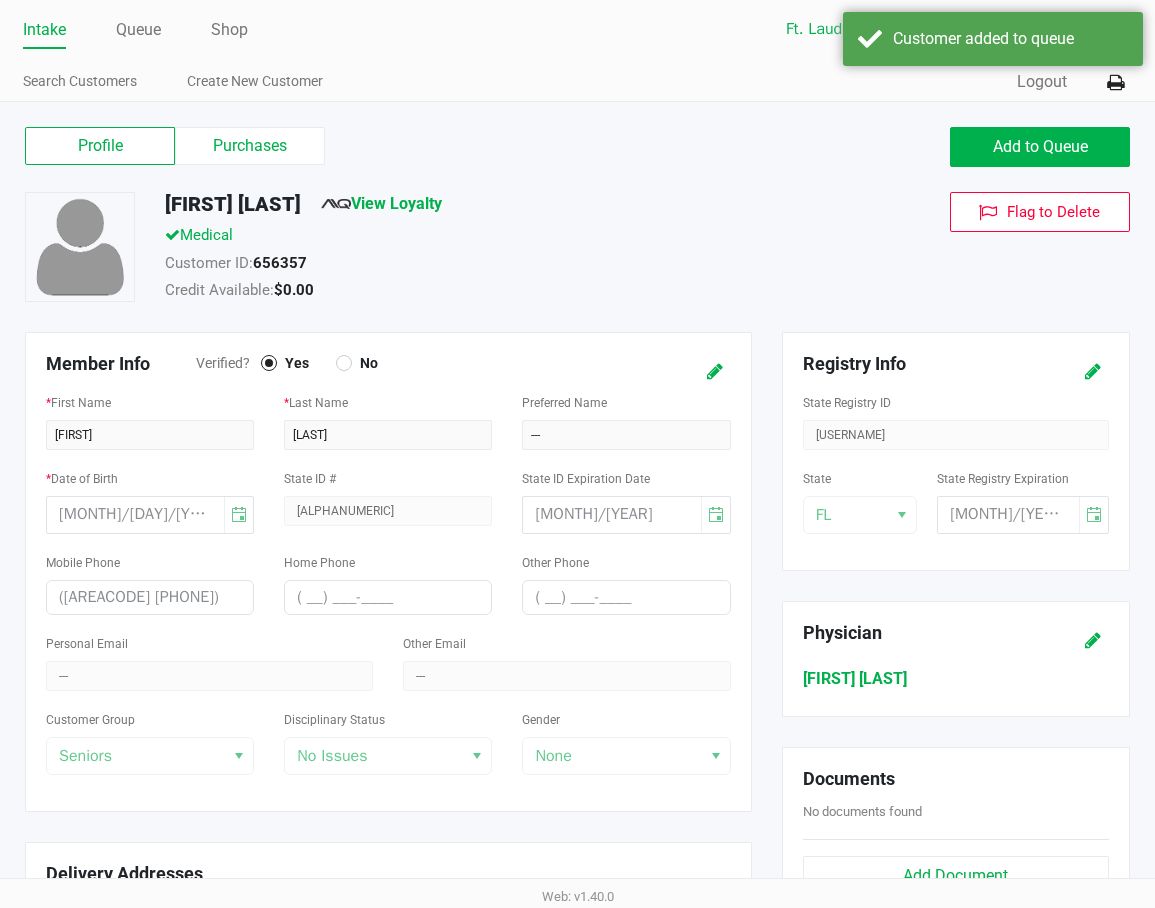 click on "Purchases" 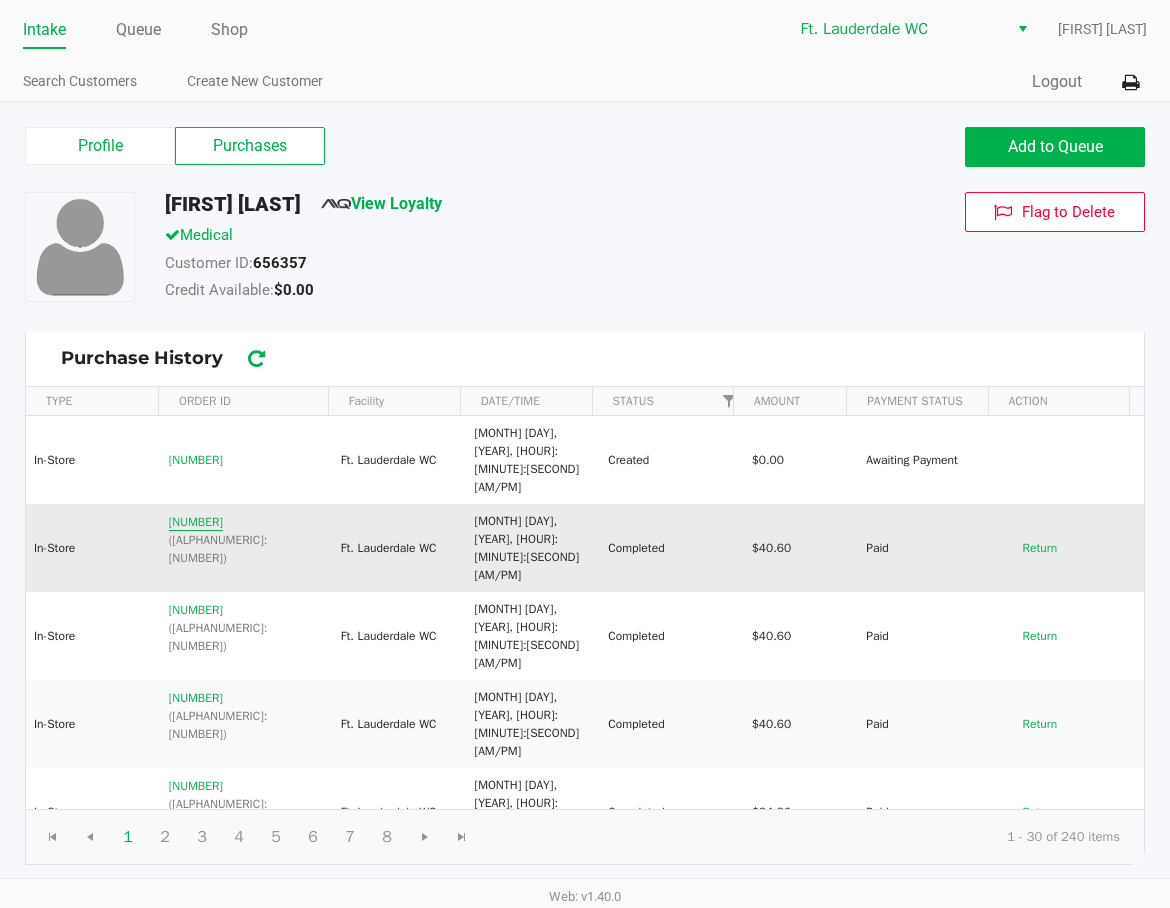 click on "11718446" 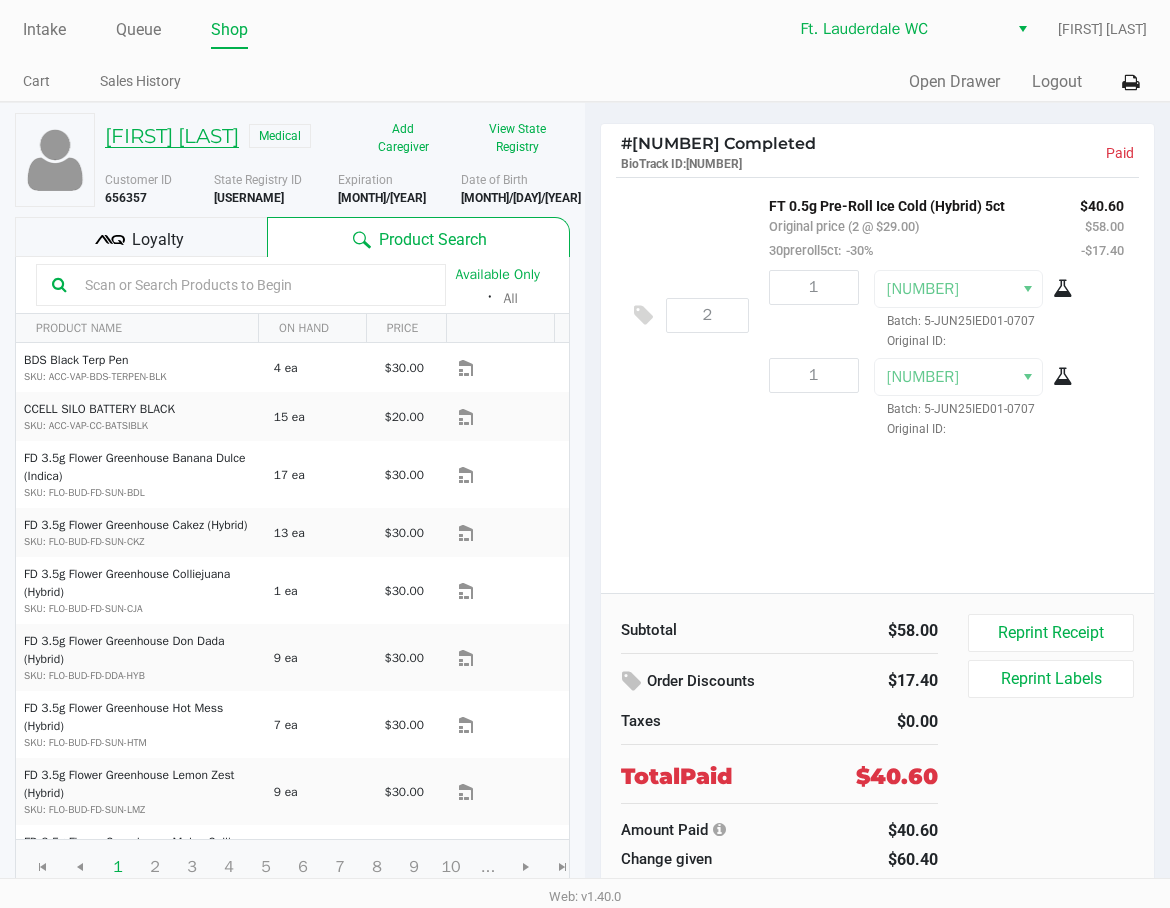 click on "Joseph Barra" 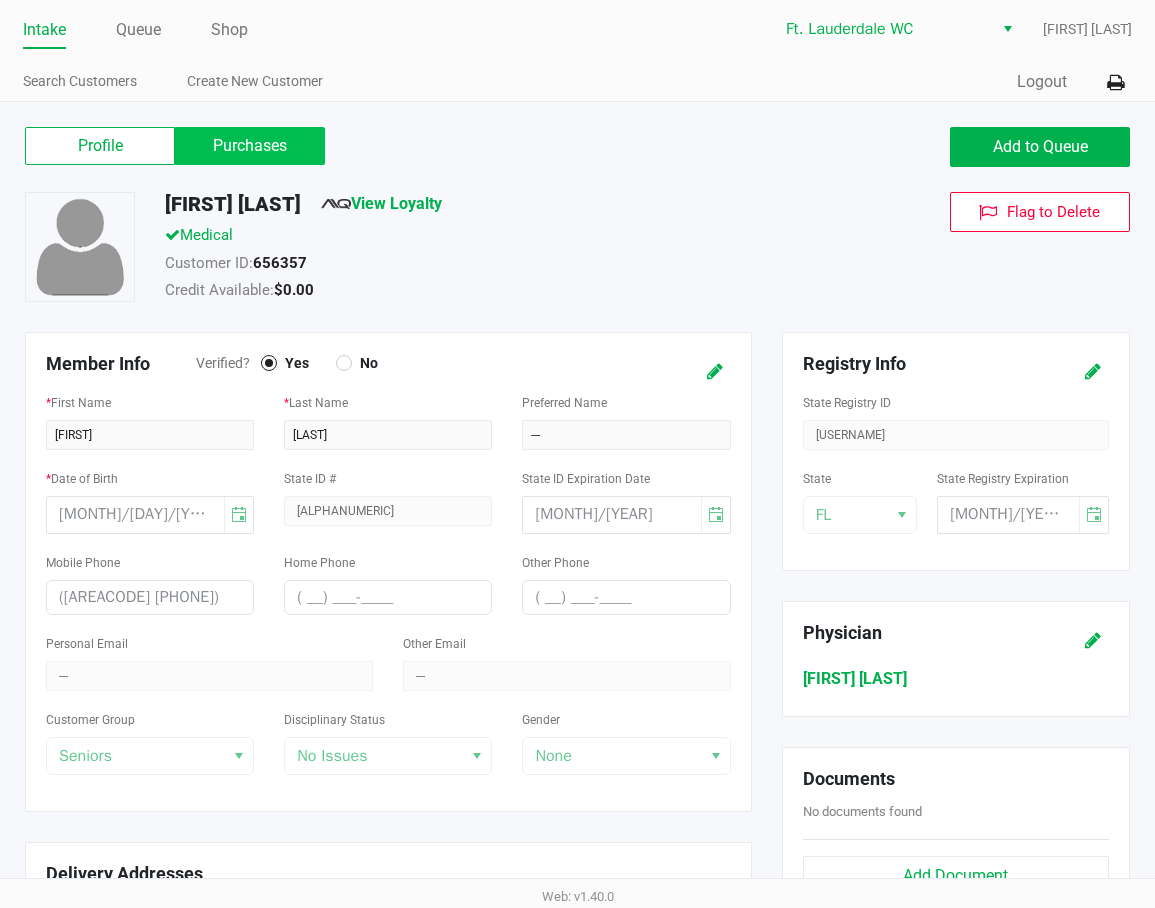 click on "Purchases" 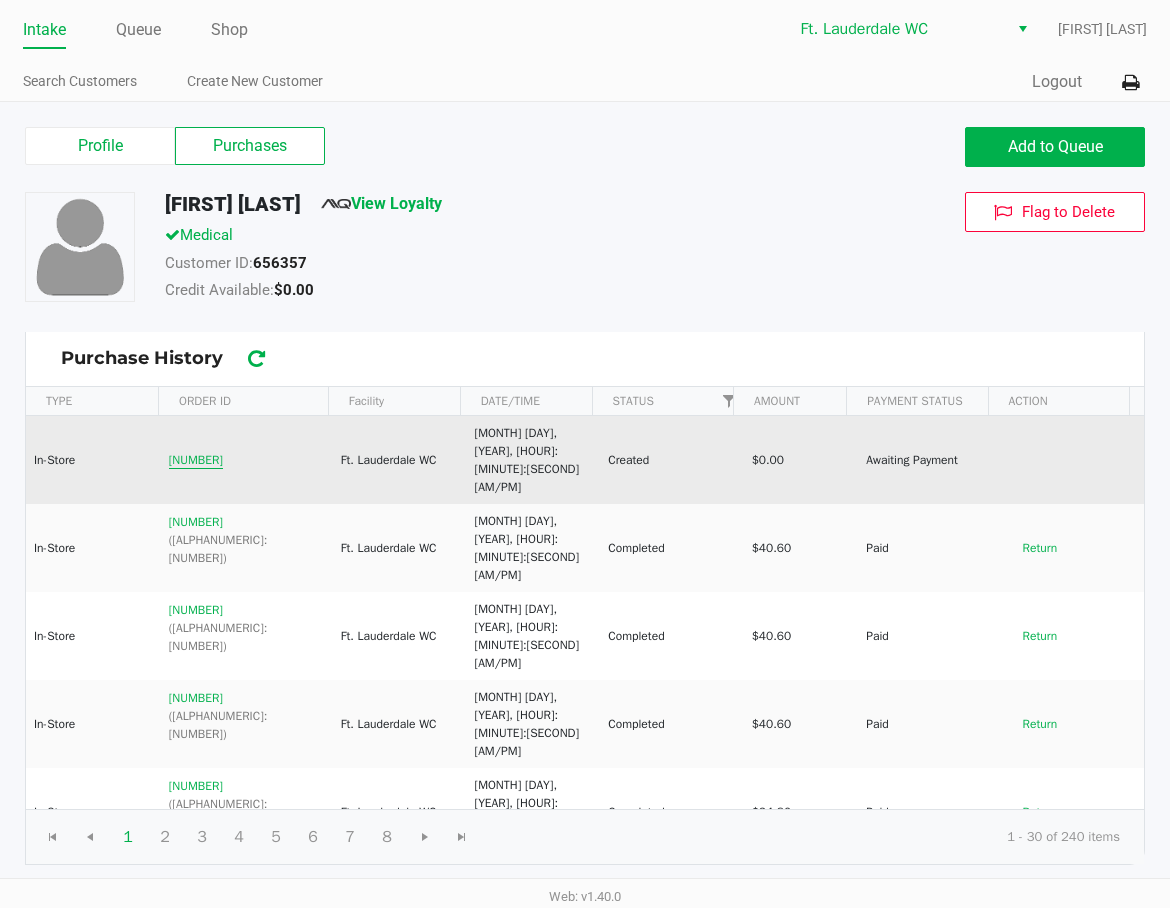 click on "[NUMBER]" 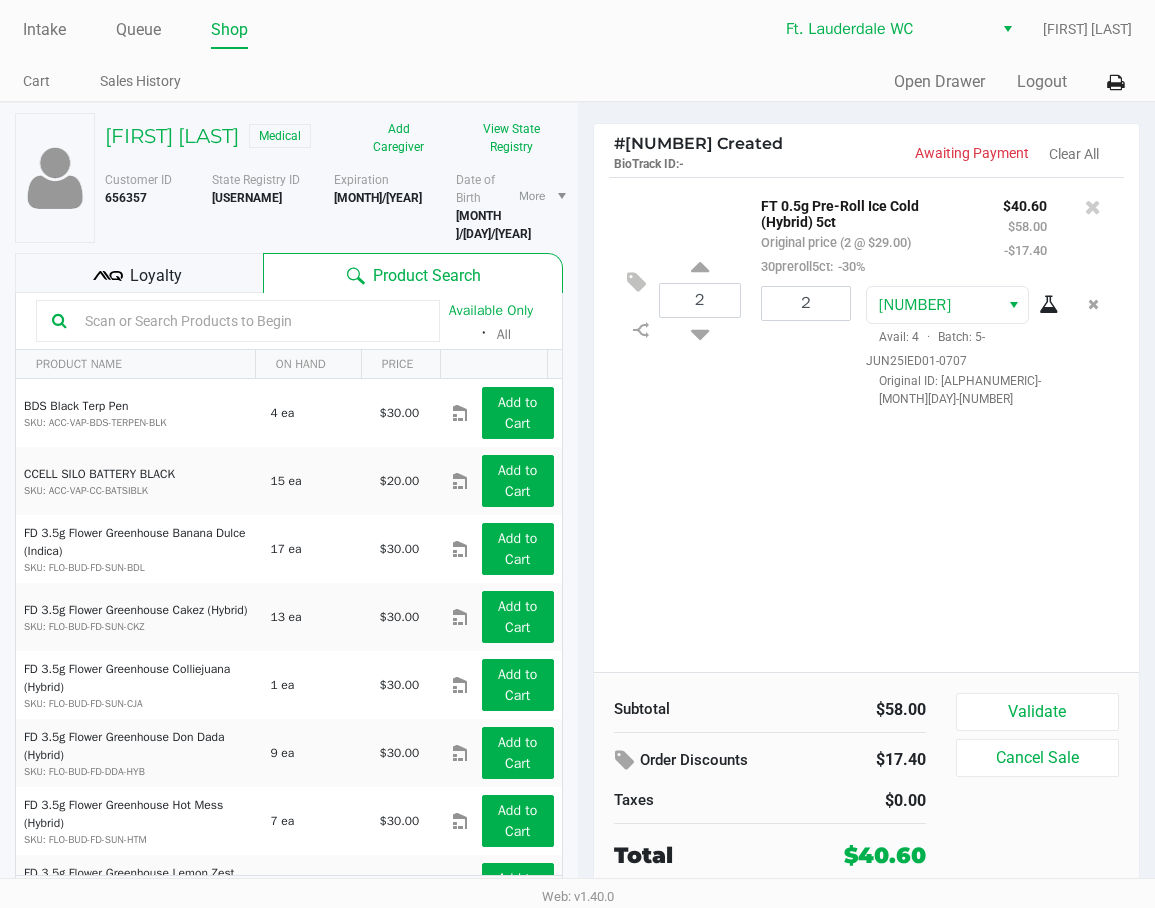 click 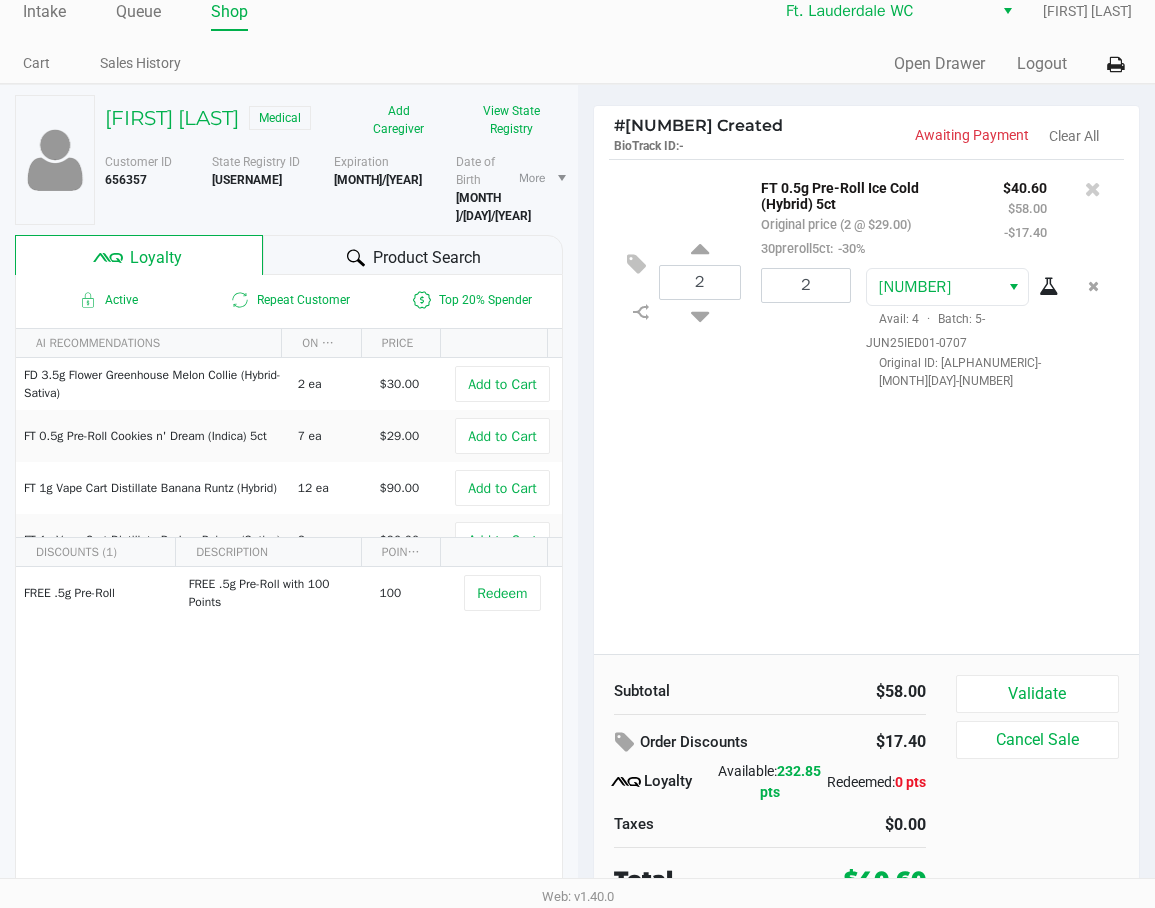 scroll, scrollTop: 33, scrollLeft: 0, axis: vertical 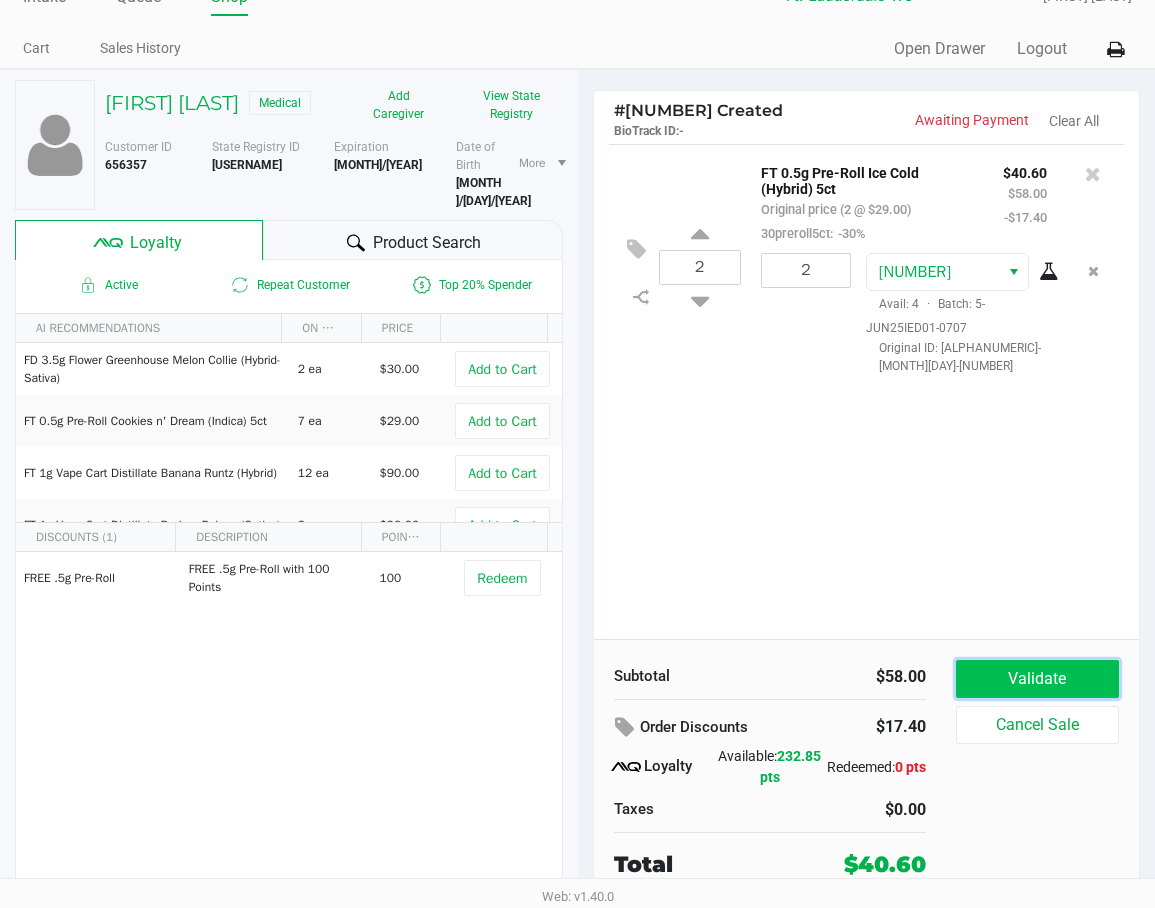 click on "Validate" 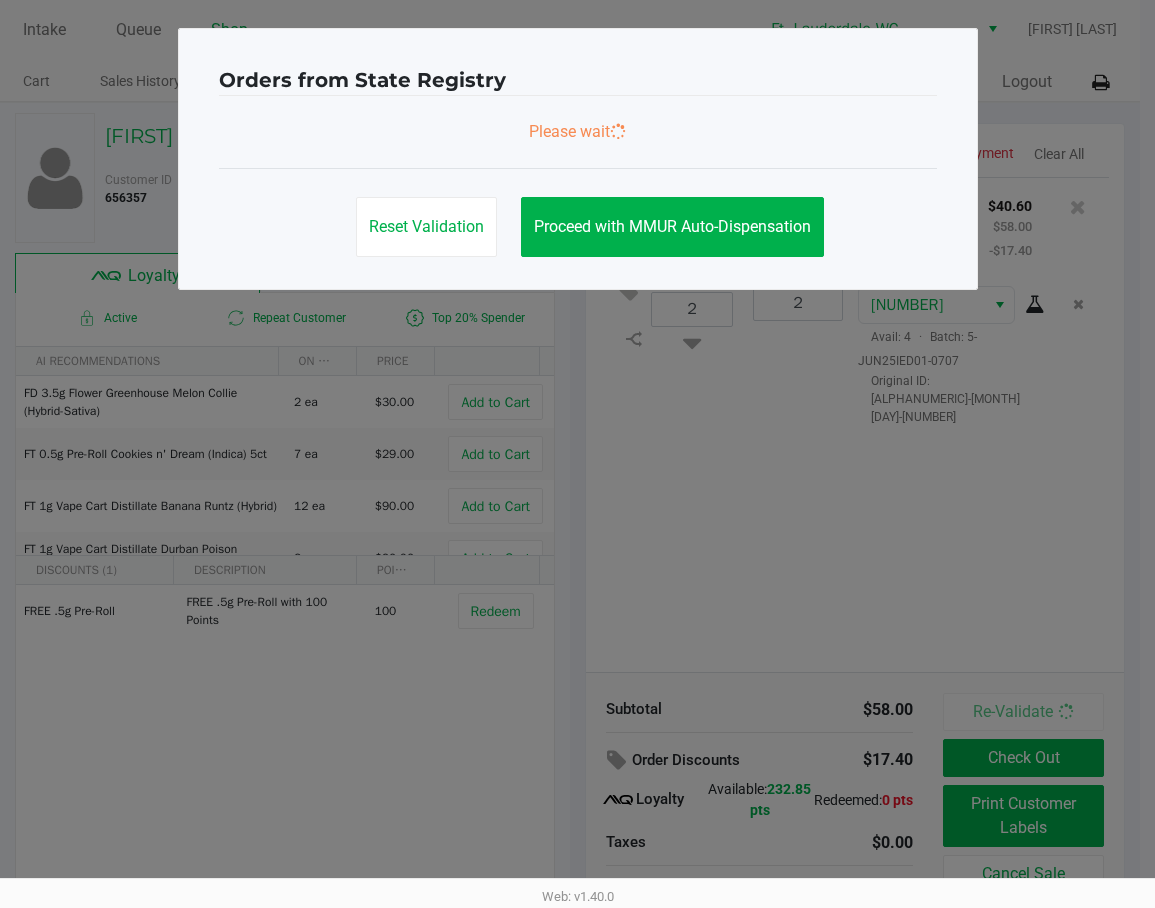 scroll, scrollTop: 0, scrollLeft: 0, axis: both 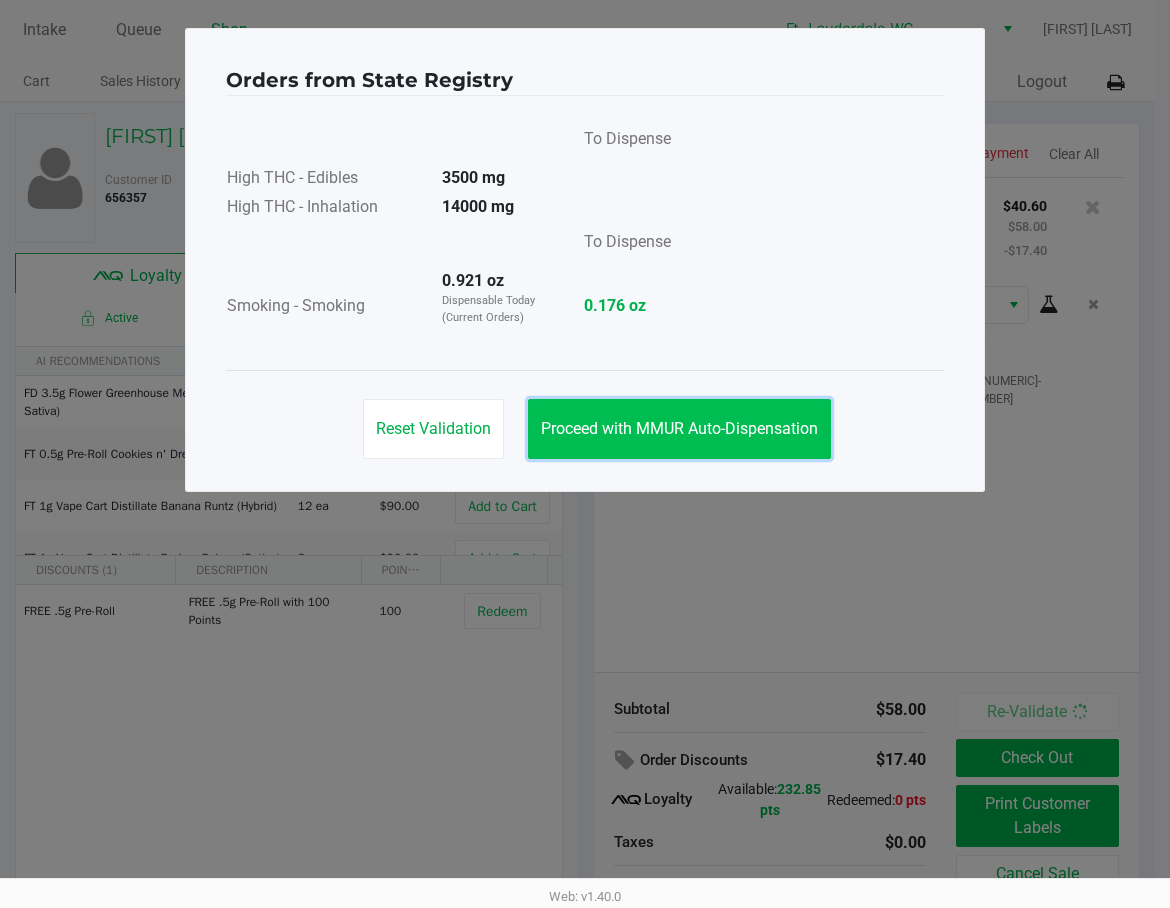click on "Proceed with MMUR Auto-Dispensation" 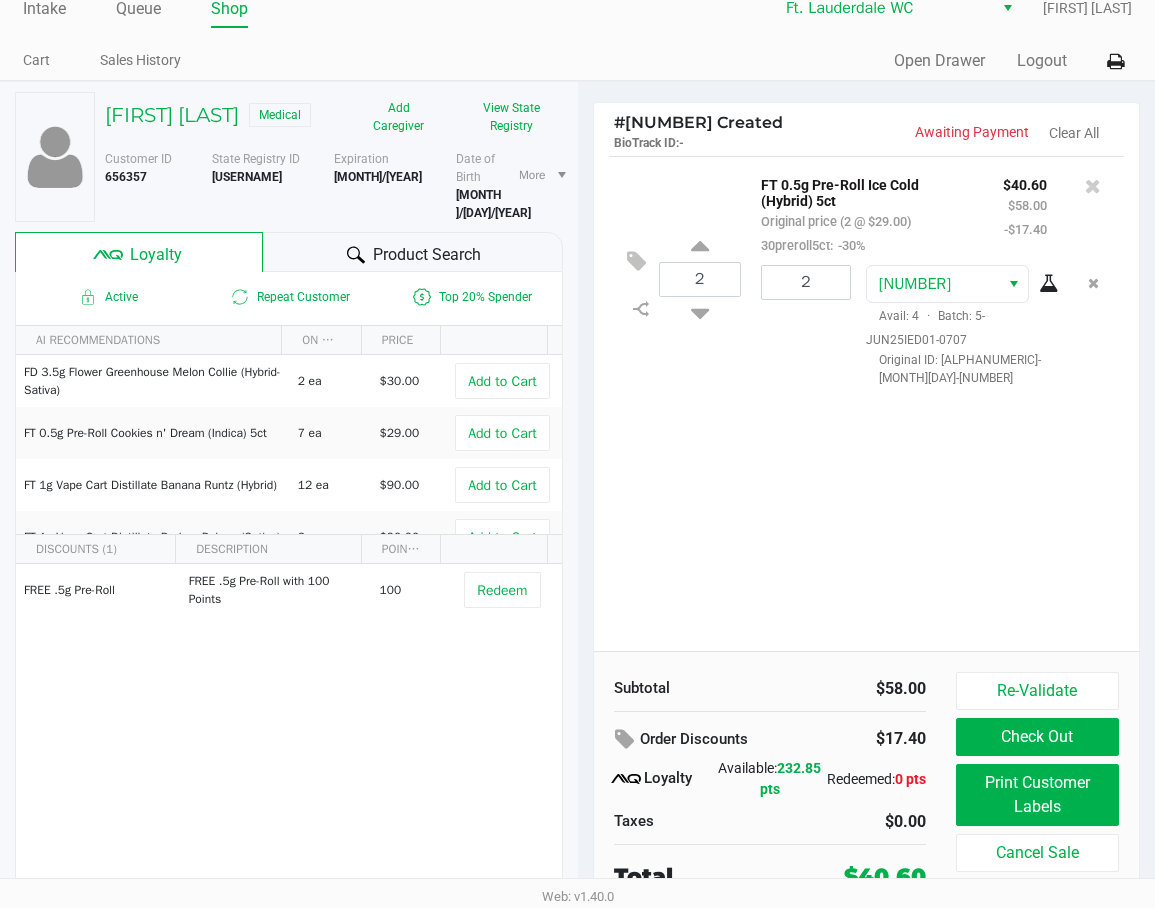 scroll, scrollTop: 33, scrollLeft: 0, axis: vertical 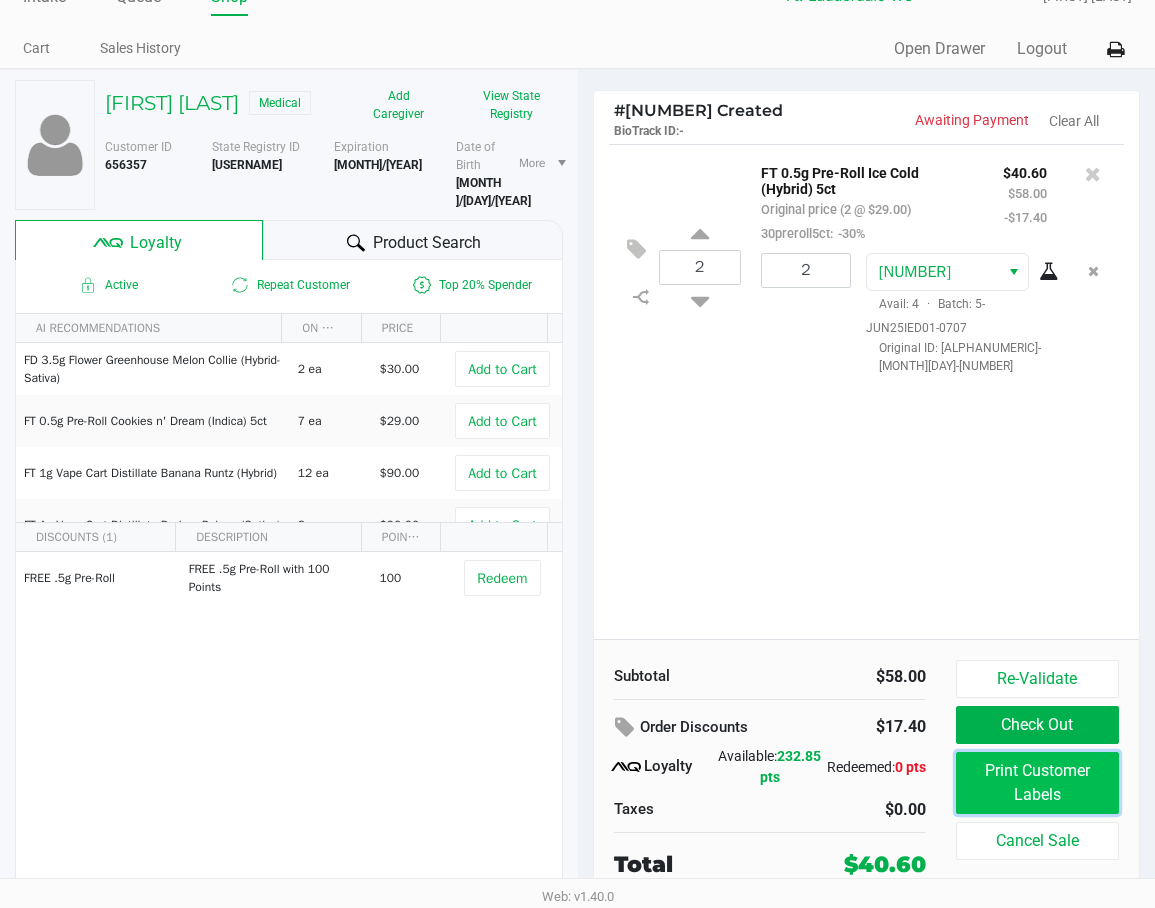 click on "Print Customer Labels" 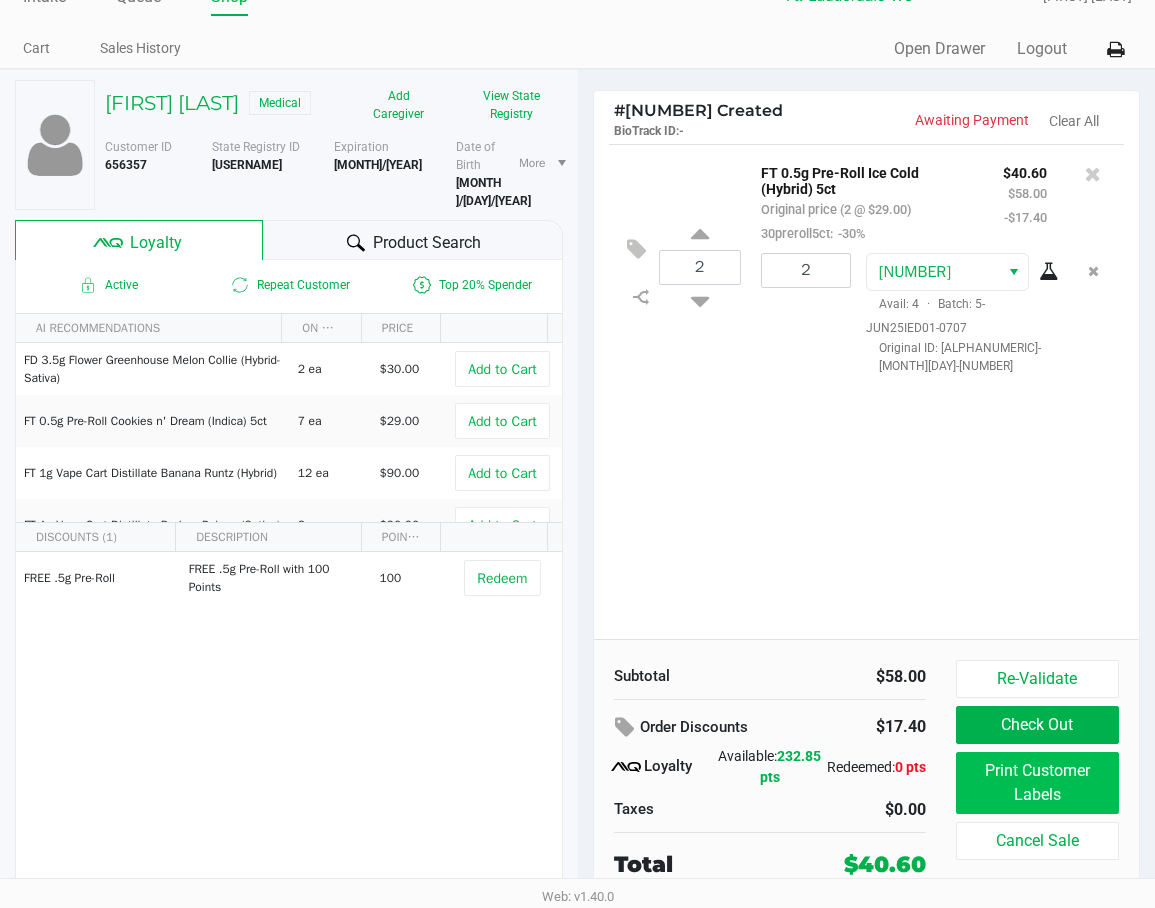 scroll, scrollTop: 0, scrollLeft: 0, axis: both 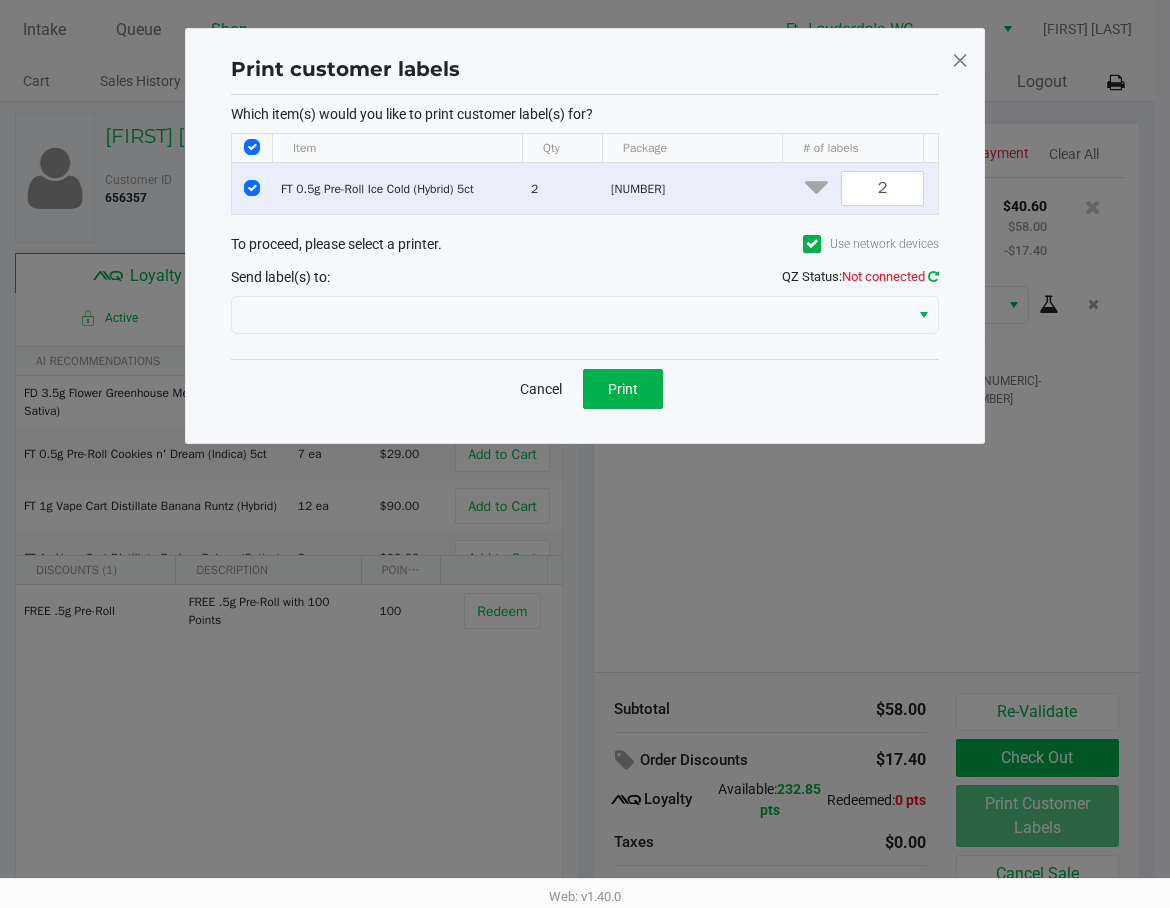 click 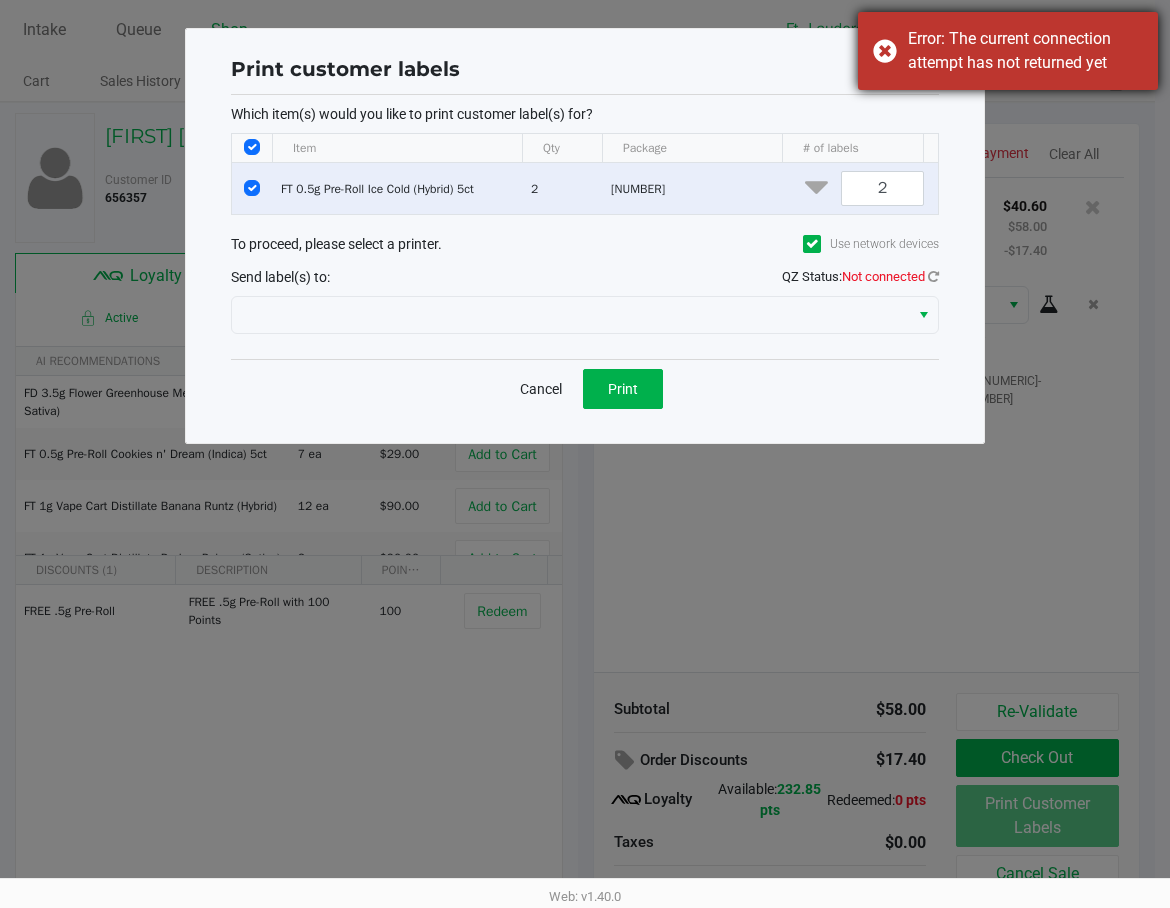 click on "Error: The current connection attempt has not returned yet" at bounding box center (1025, 51) 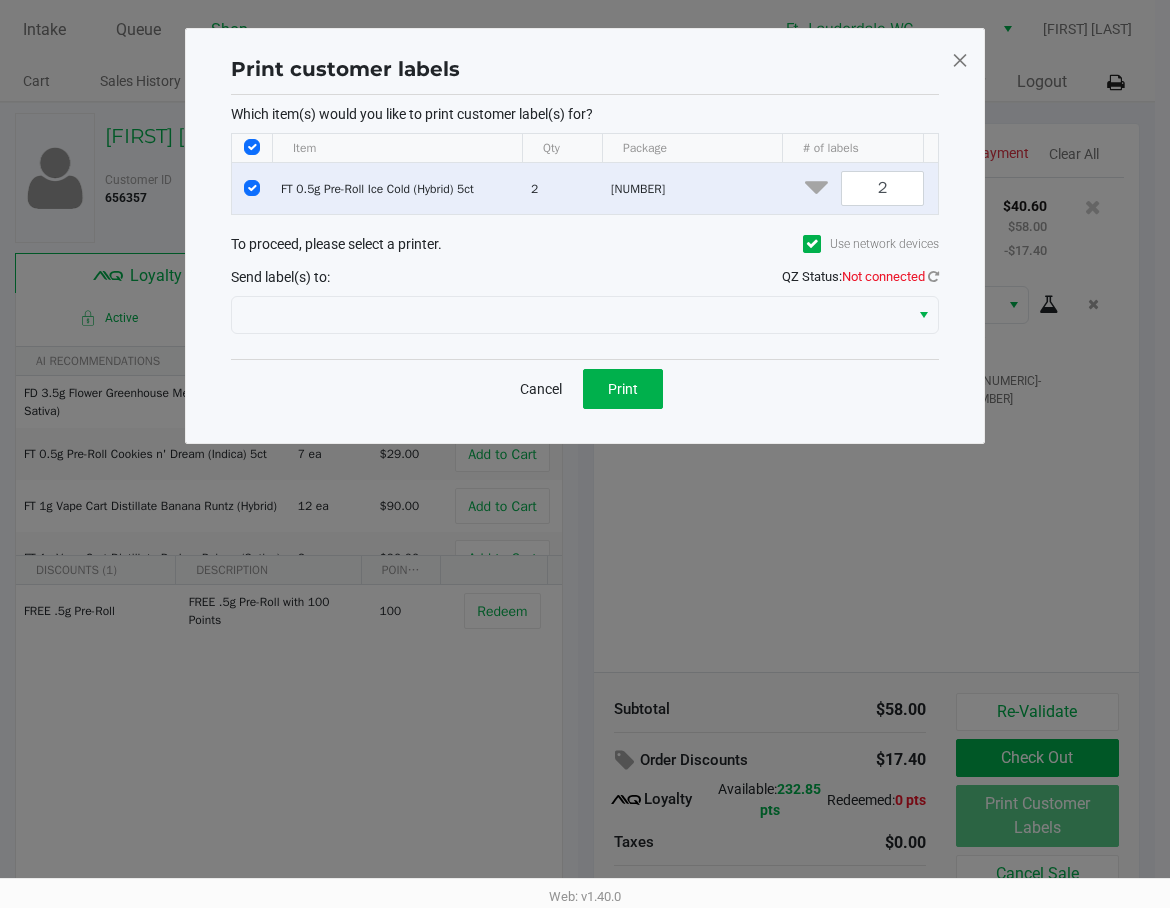click 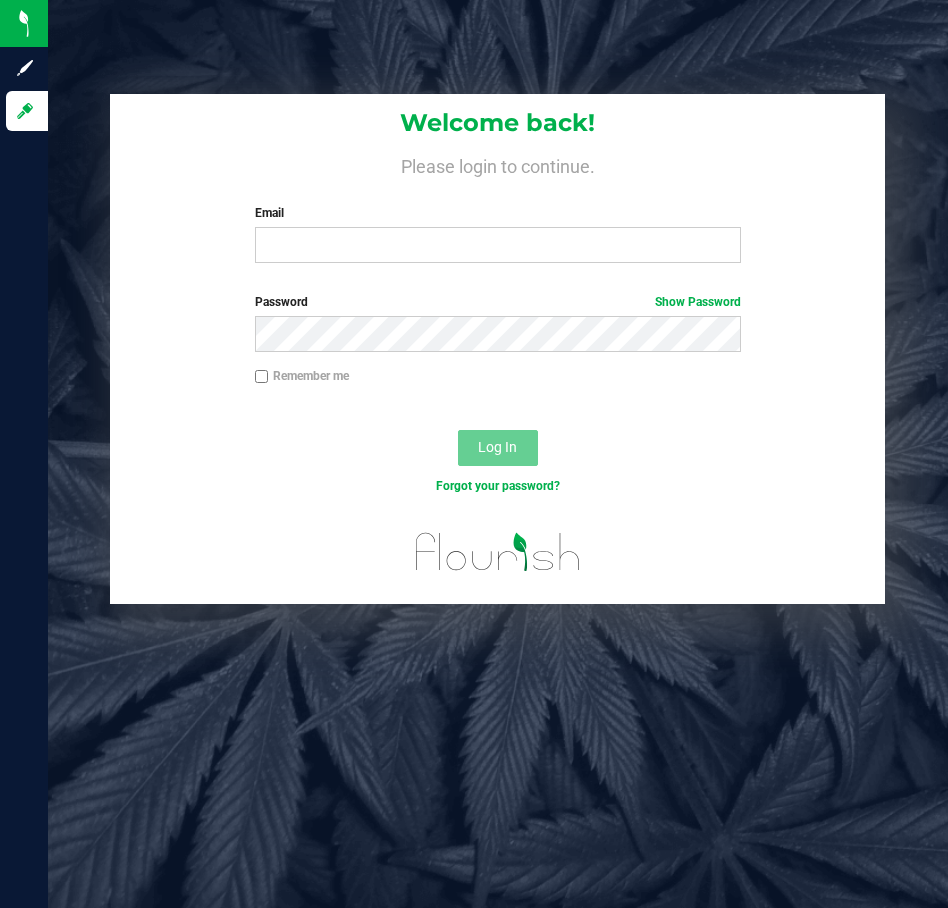 scroll, scrollTop: 0, scrollLeft: 0, axis: both 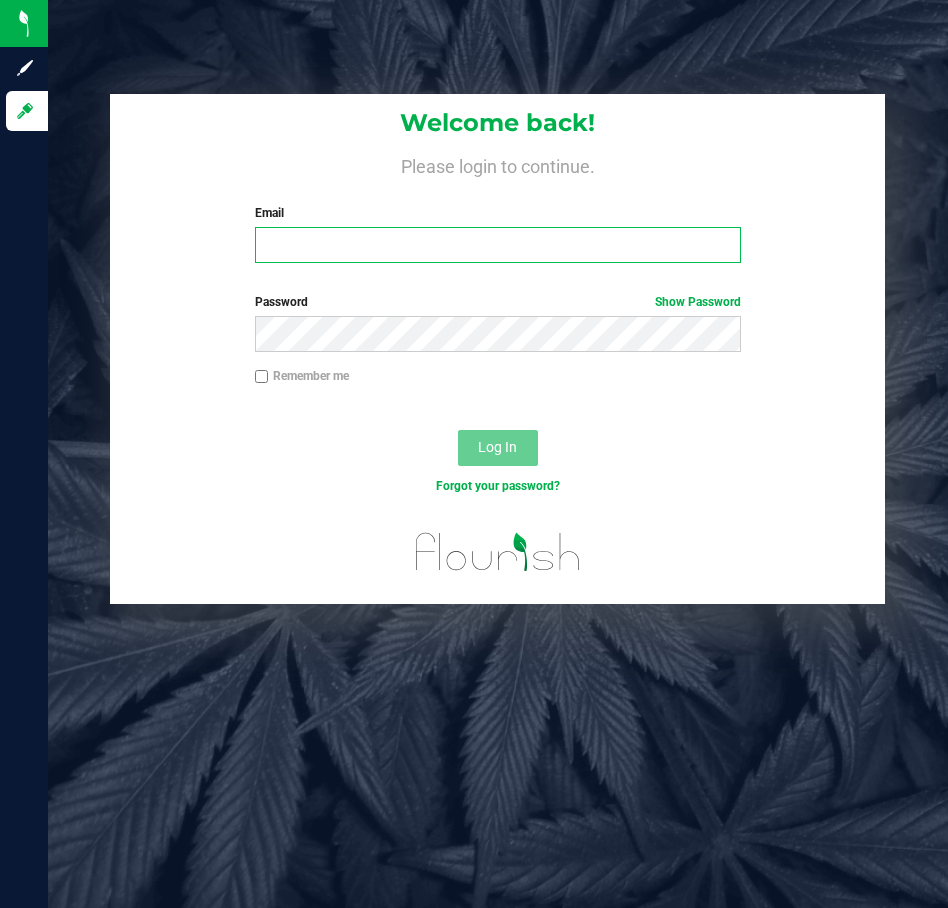 click on "Email" at bounding box center (498, 245) 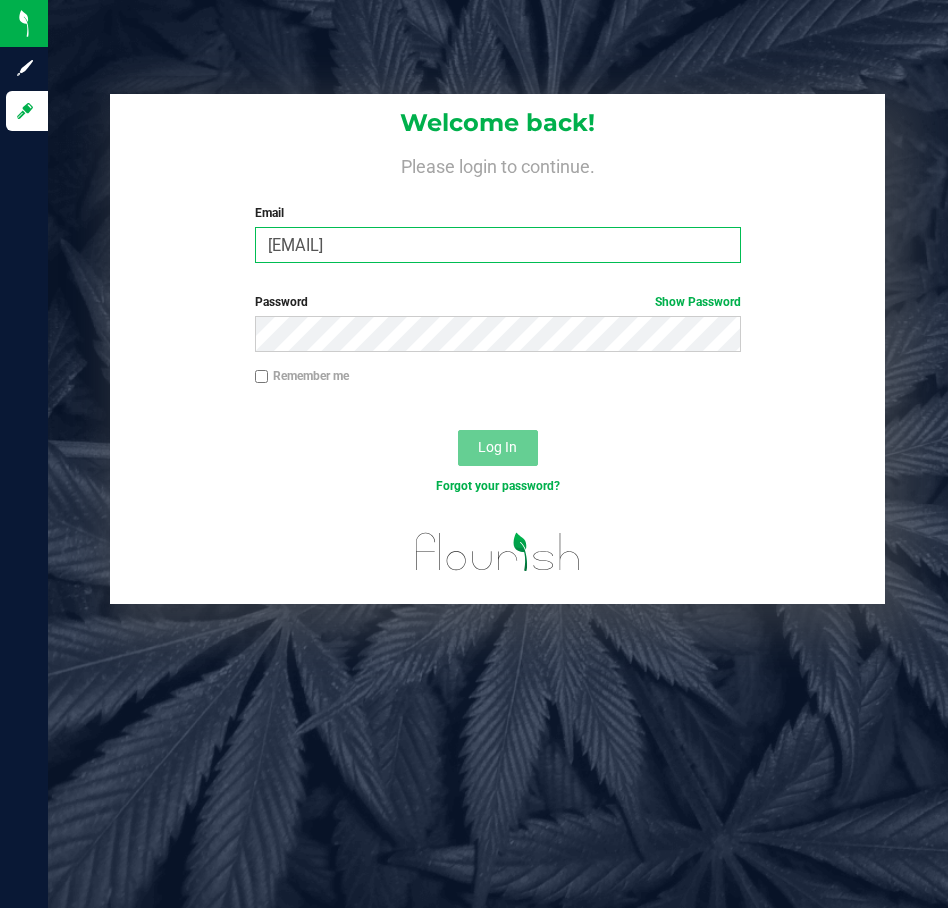 type on "[EMAIL]" 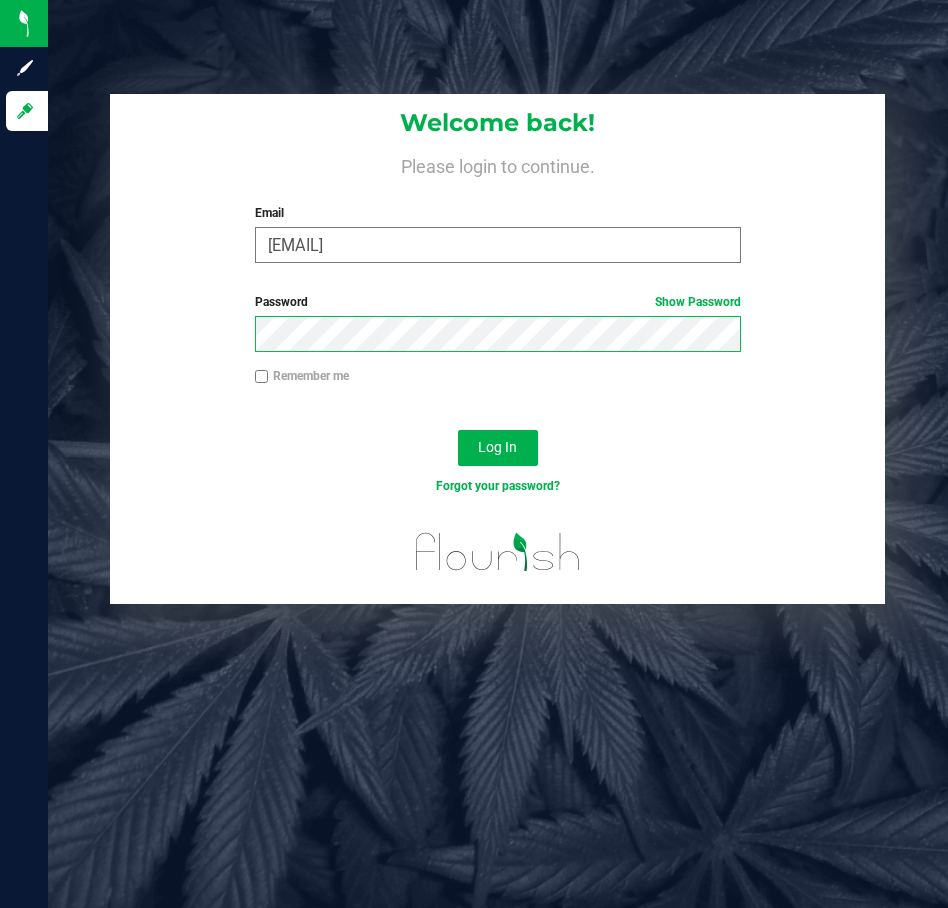 click on "Log In" at bounding box center [498, 448] 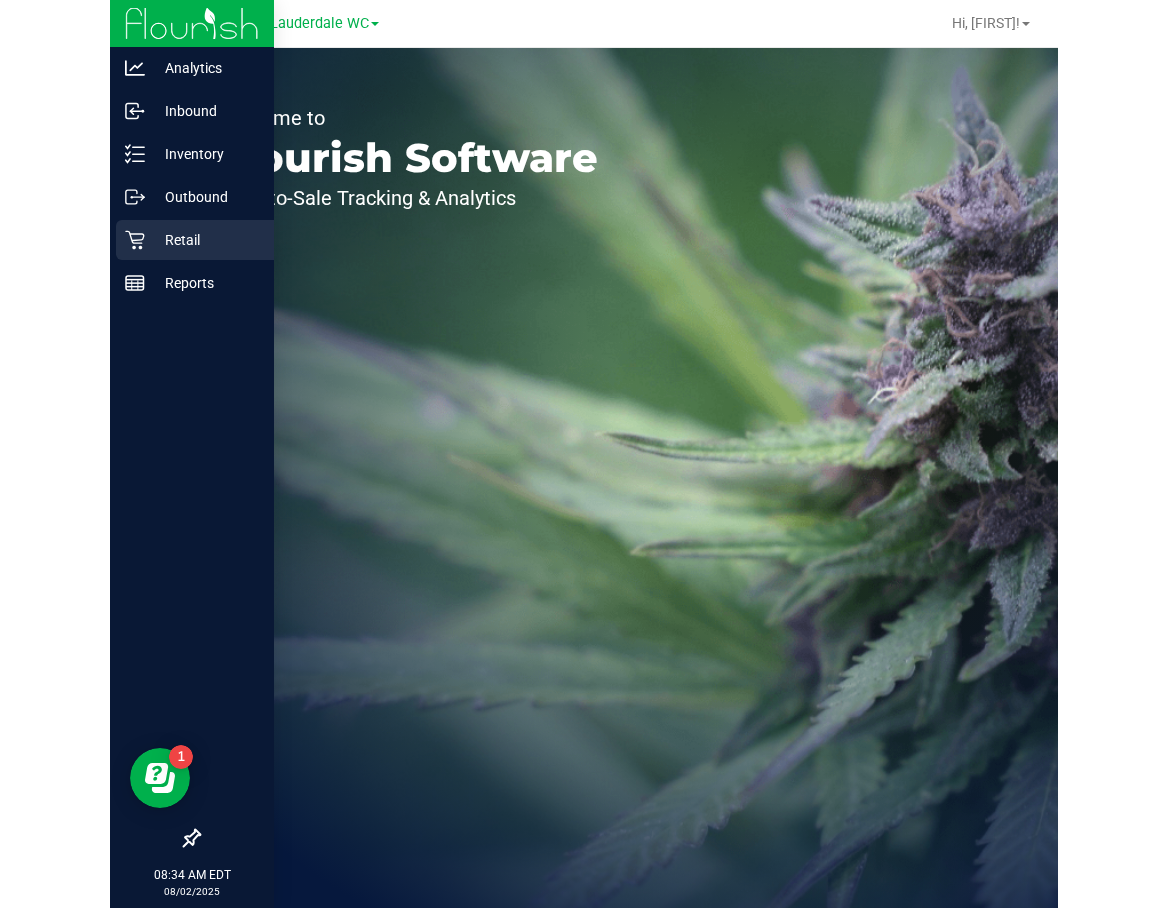 scroll, scrollTop: 0, scrollLeft: 0, axis: both 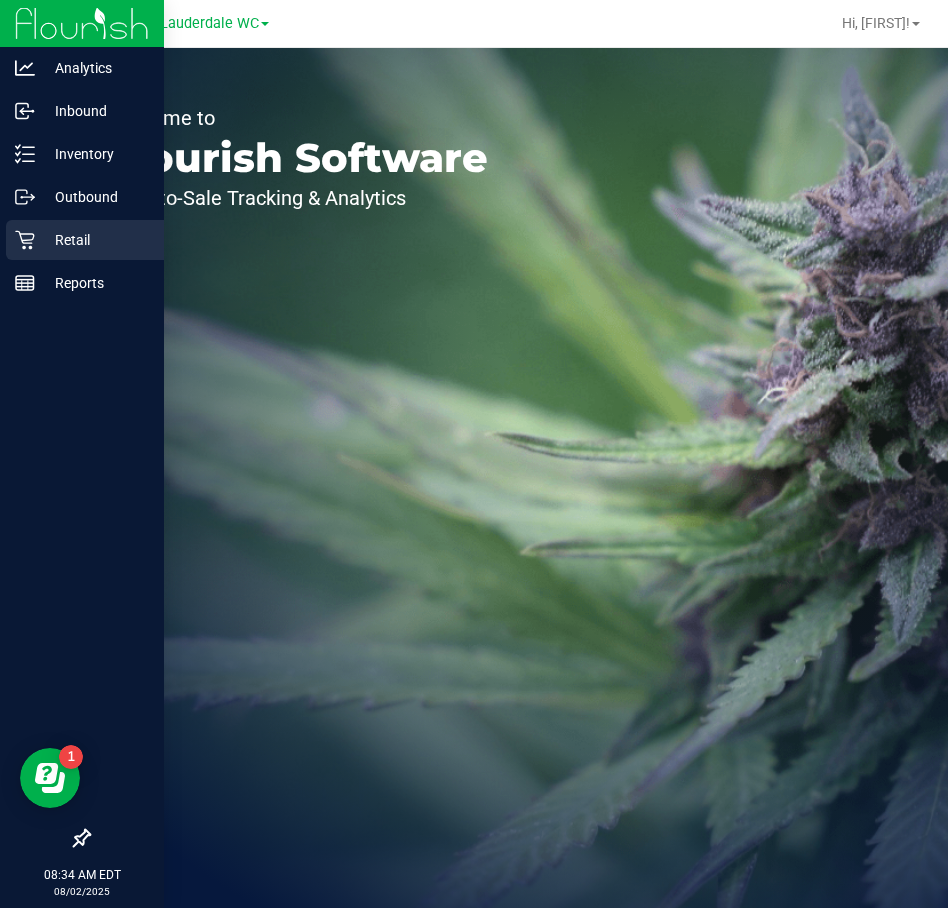 click on "Retail" at bounding box center [95, 240] 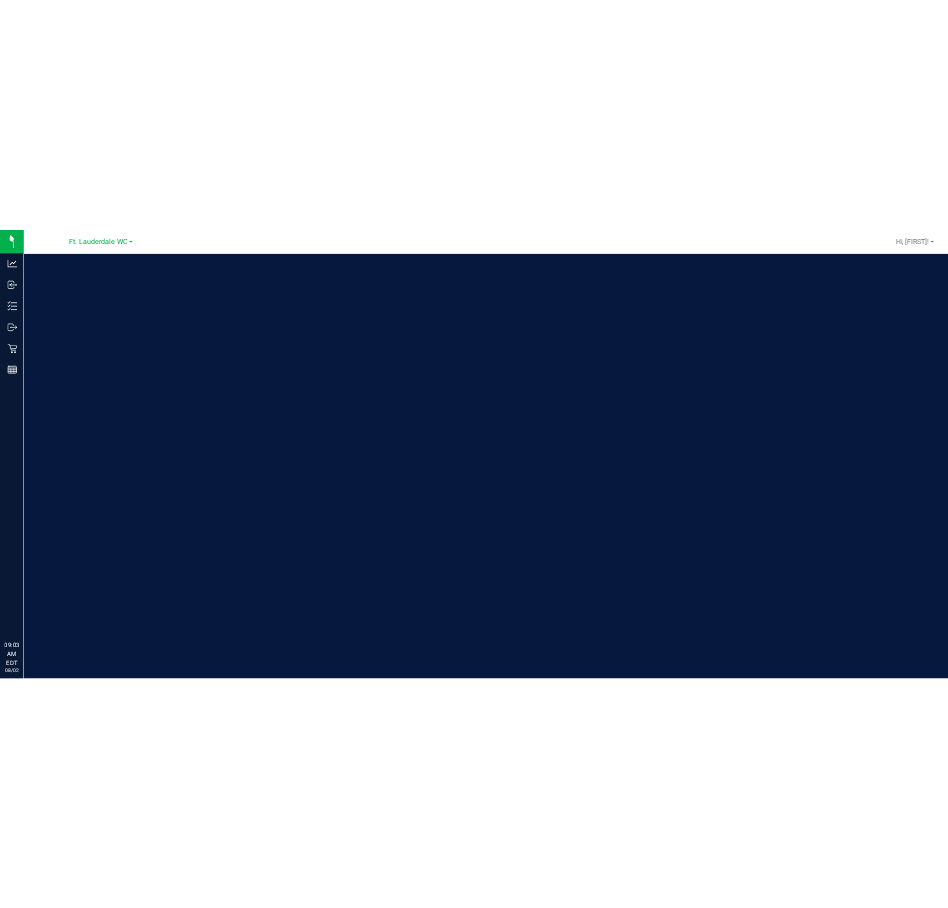 scroll, scrollTop: 0, scrollLeft: 0, axis: both 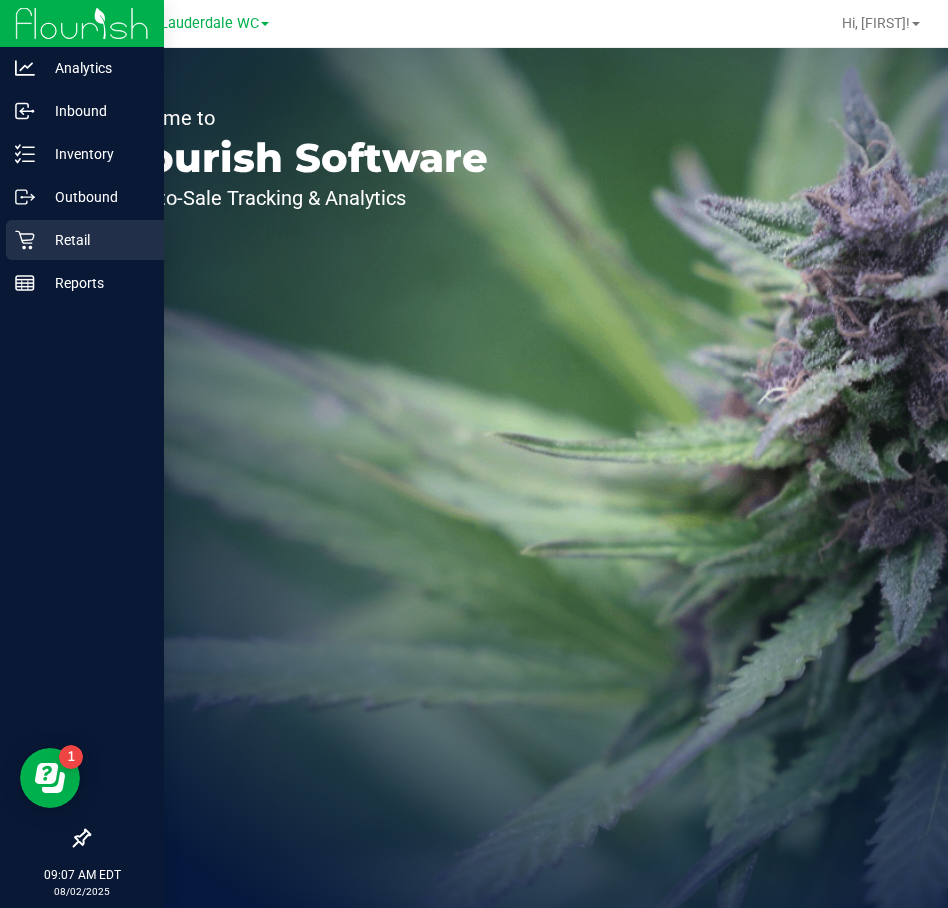 click 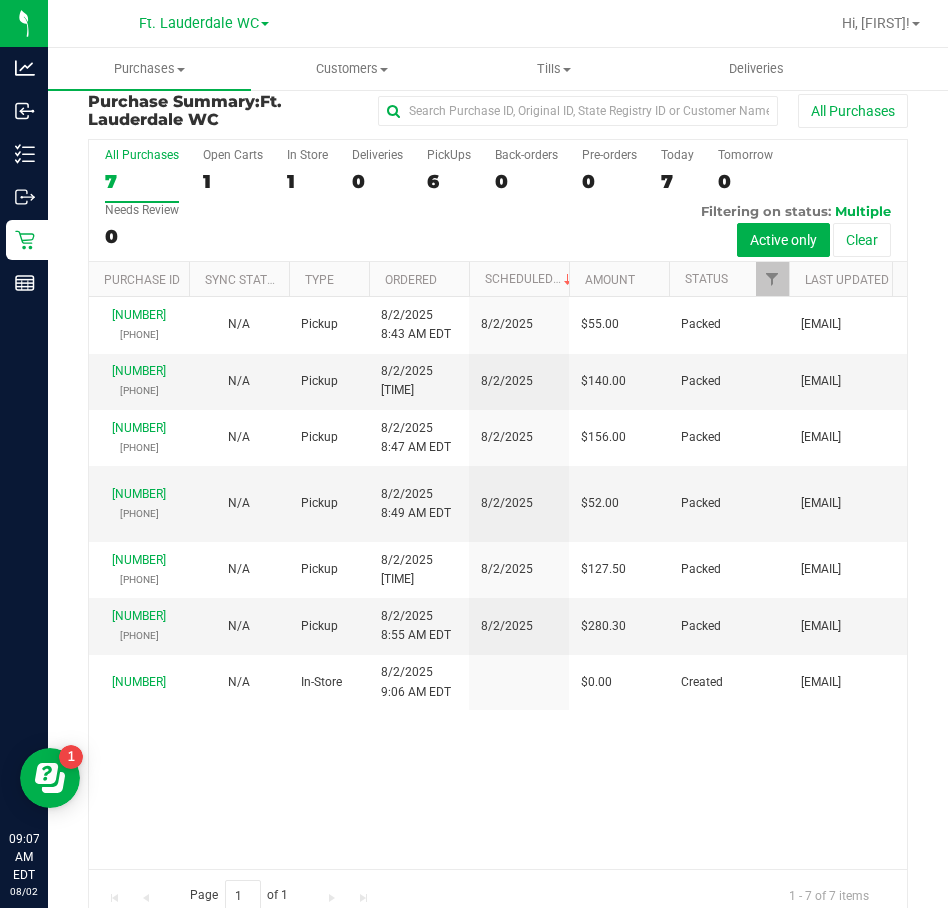 scroll, scrollTop: 0, scrollLeft: 0, axis: both 